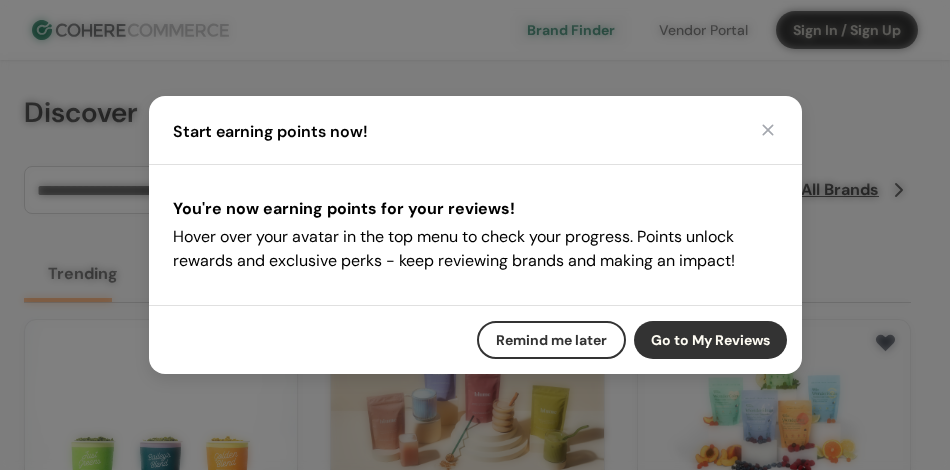 scroll, scrollTop: 0, scrollLeft: 0, axis: both 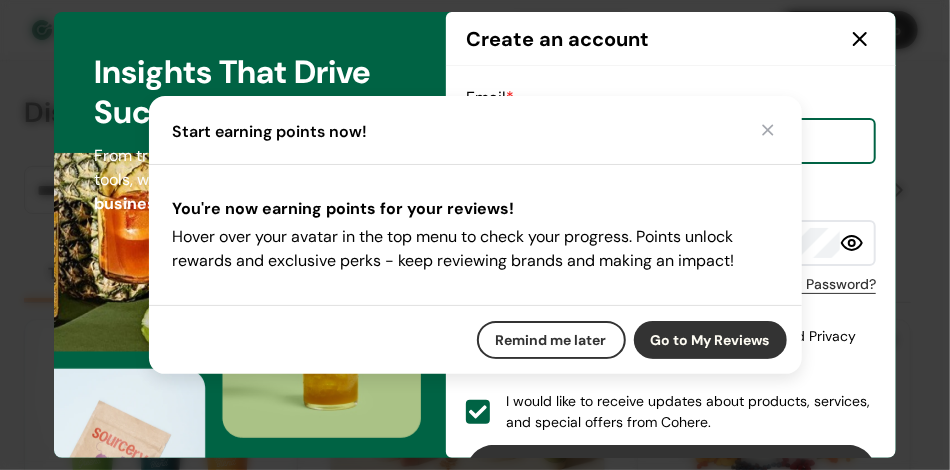 click on "Sign up with email" at bounding box center (671, 473) 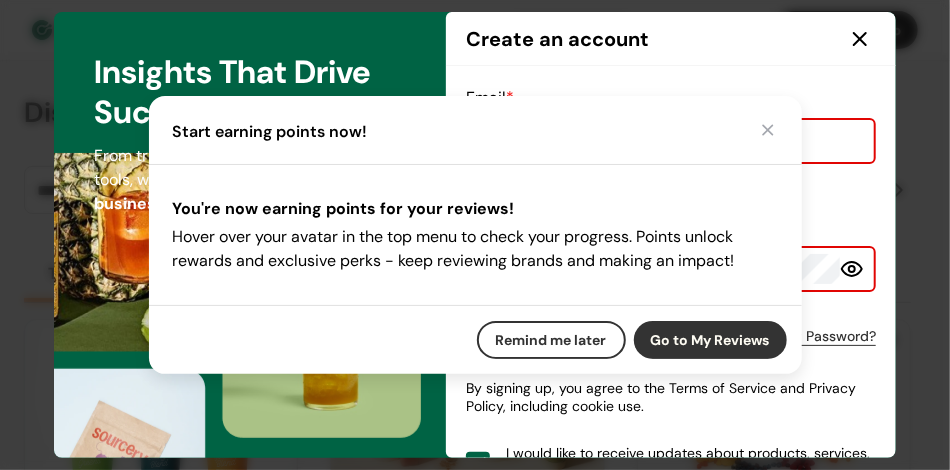 click on "I would like to receive updates about products, services, and special offers from Cohere." at bounding box center (691, 464) 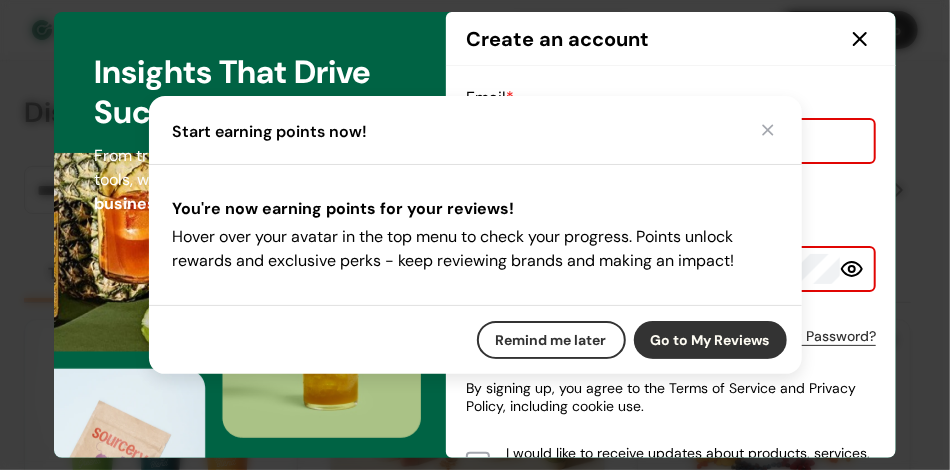 click on "I would like to receive updates about products, services, and special offers from Cohere." at bounding box center (691, 464) 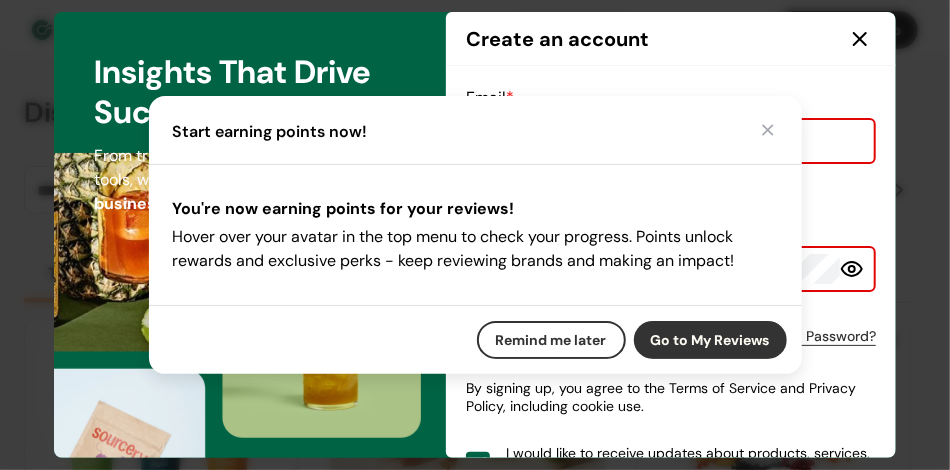 click on "I would like to receive updates about products, services, and special offers from Cohere." at bounding box center (691, 464) 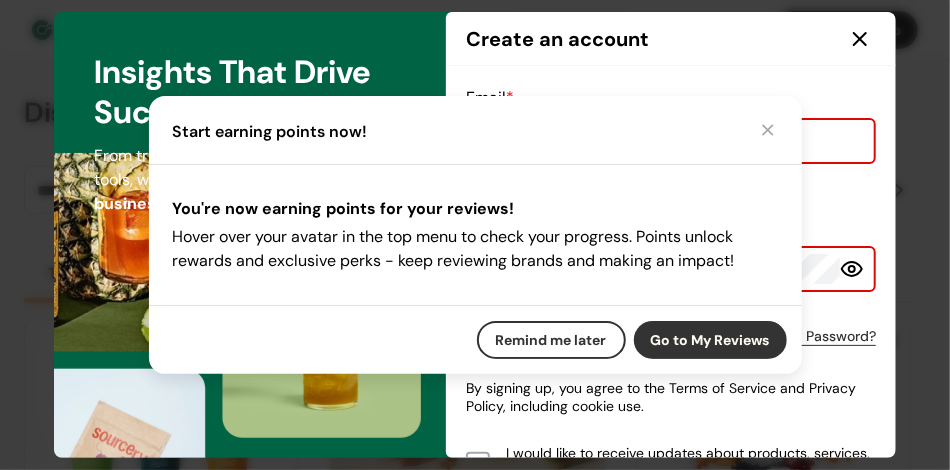 click on "I would like to receive updates about products, services, and special offers from Cohere." at bounding box center [691, 464] 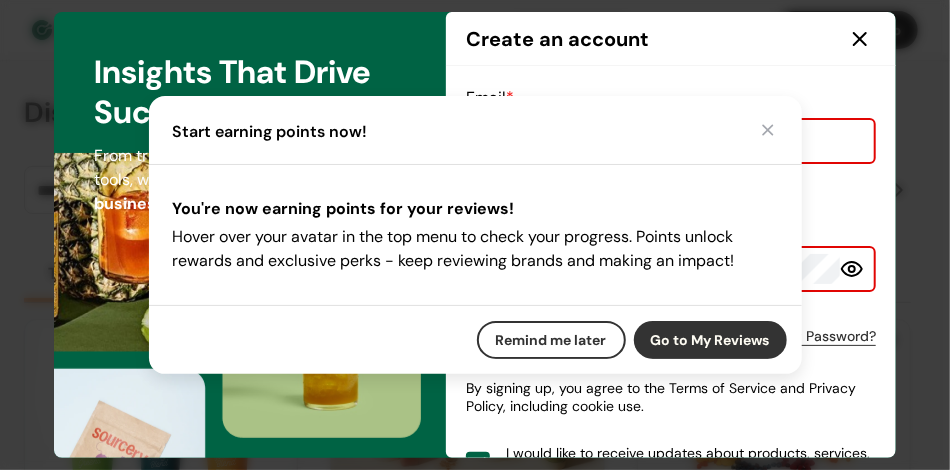 click on "Create an account" at bounding box center [671, 39] 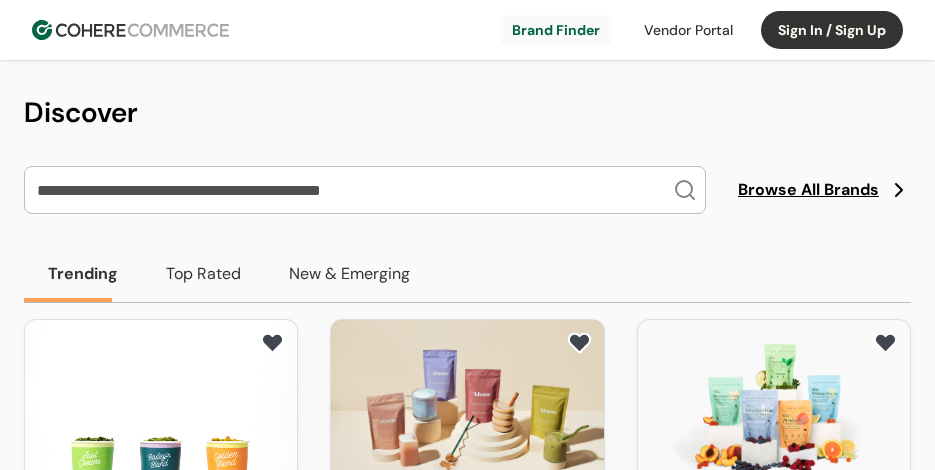 scroll, scrollTop: 0, scrollLeft: 0, axis: both 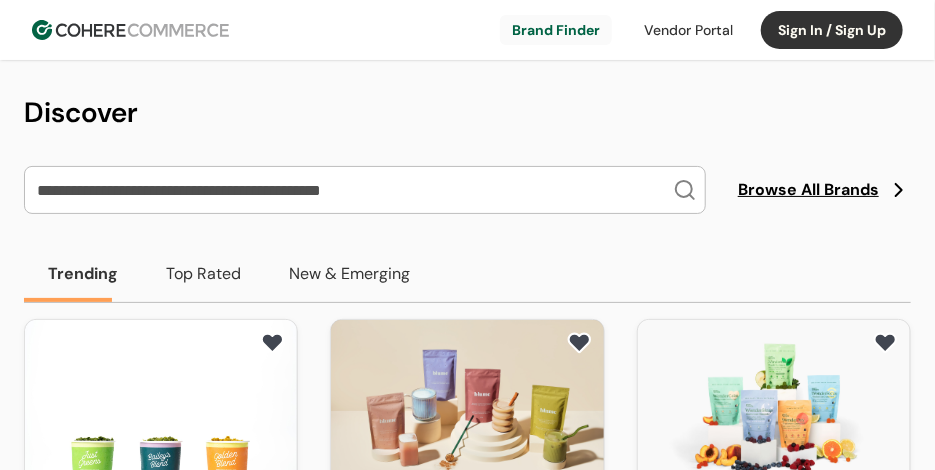 click on "Sign In / Sign Up" at bounding box center (832, 30) 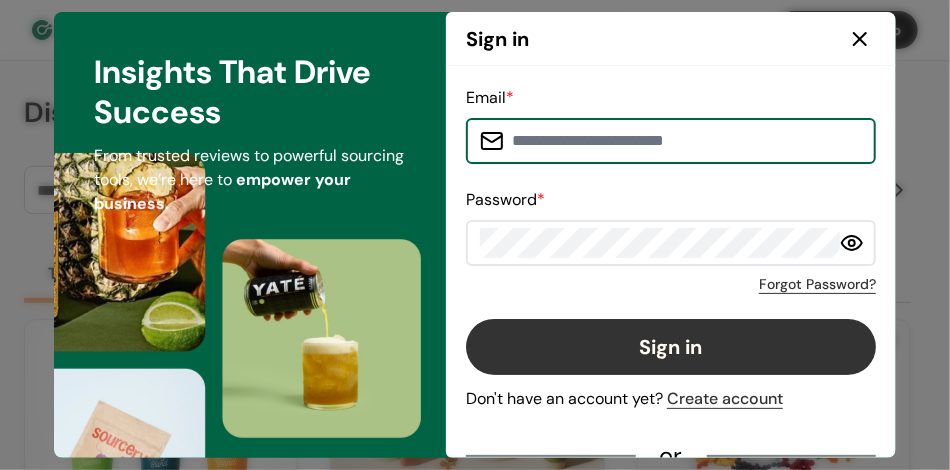 click at bounding box center [683, 141] 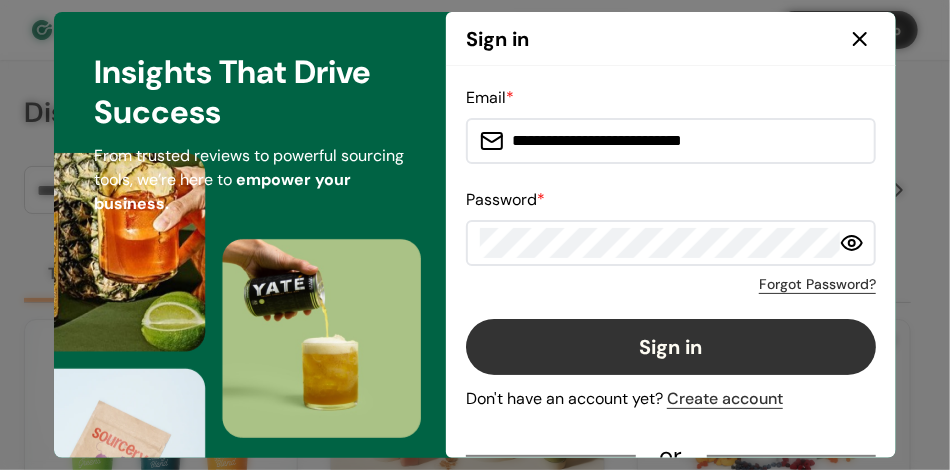 click on "Sign in" at bounding box center [671, 347] 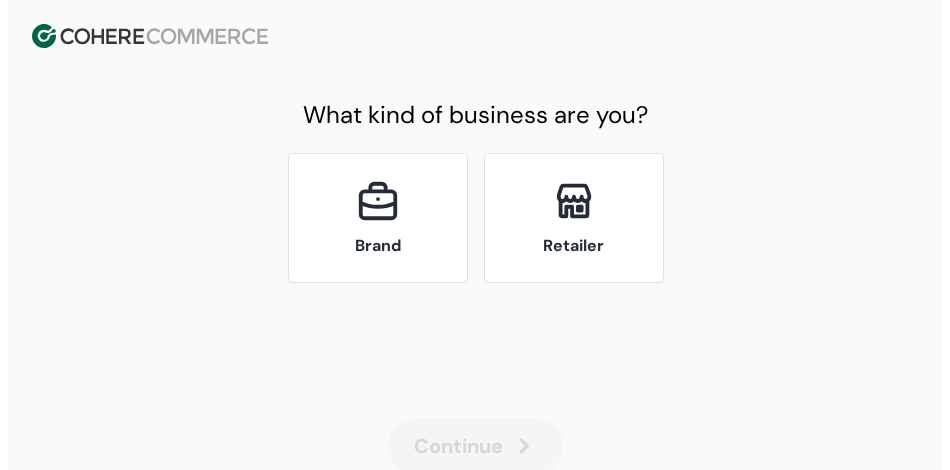scroll, scrollTop: 0, scrollLeft: 0, axis: both 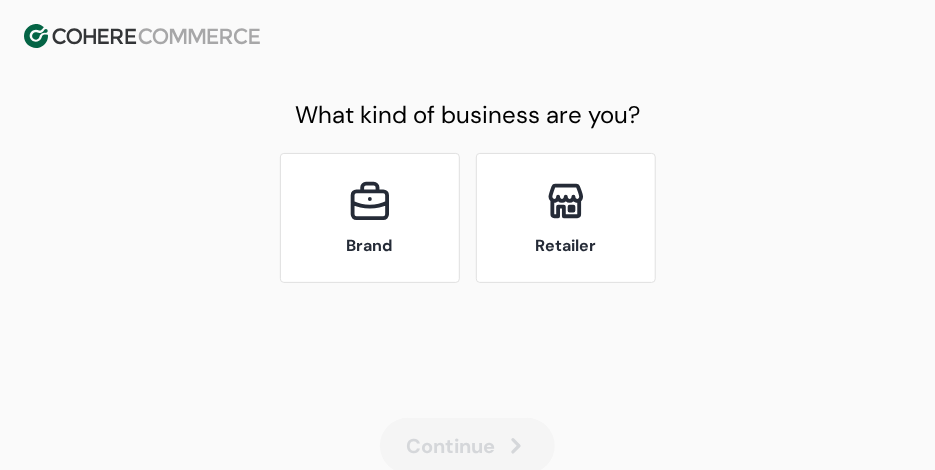 click on "Welcome to Cohere! What kind of business are you? Brand Retailer Continue You can only update your account type later by contacting support." at bounding box center [467, 272] 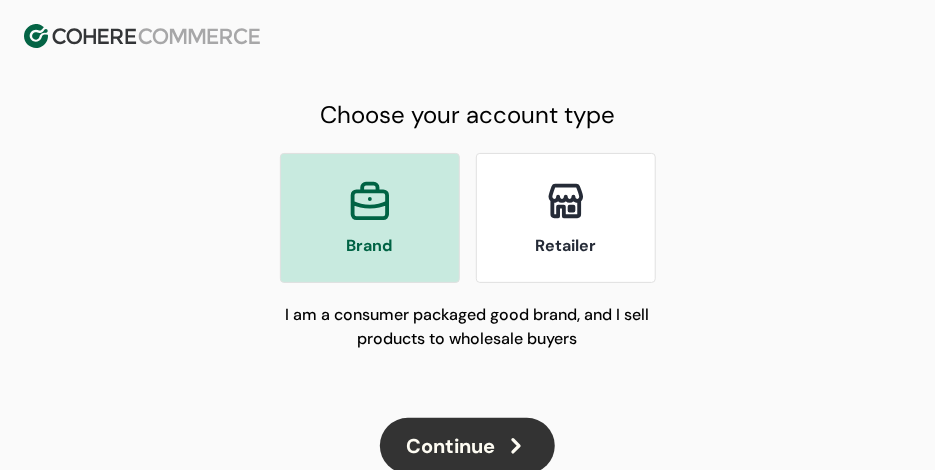 click on "Continue" at bounding box center (467, 446) 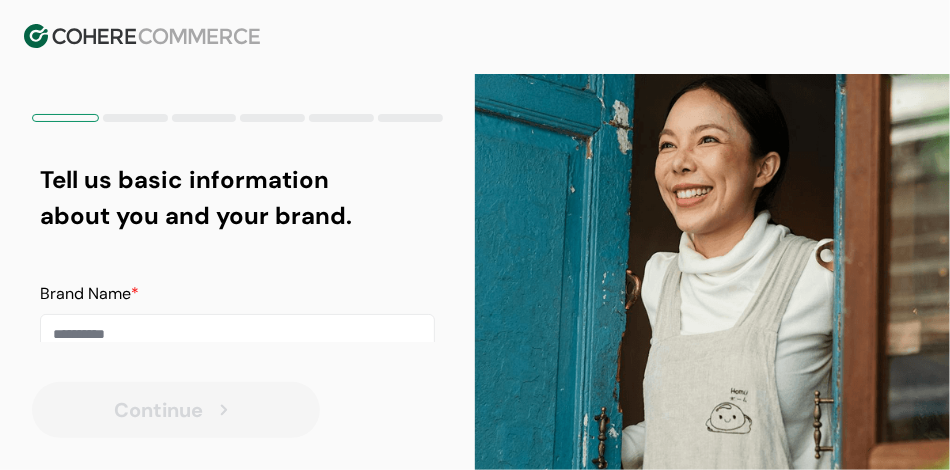 click at bounding box center [237, 334] 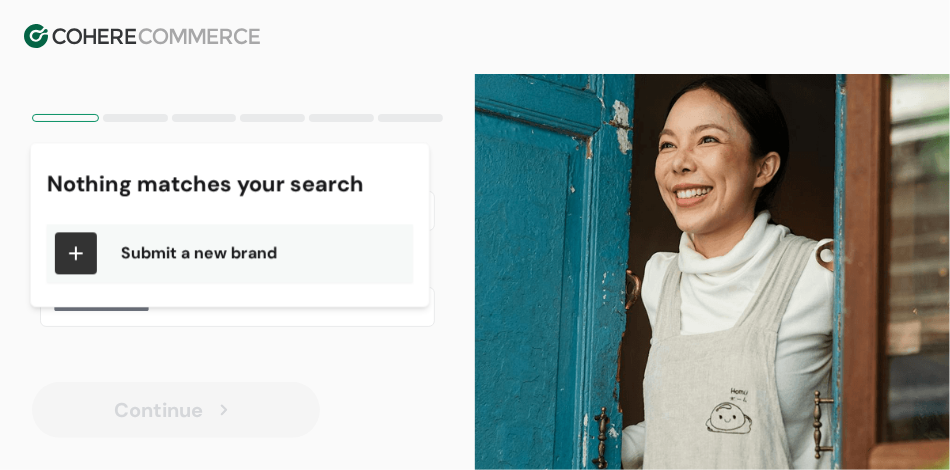 scroll, scrollTop: 145, scrollLeft: 0, axis: vertical 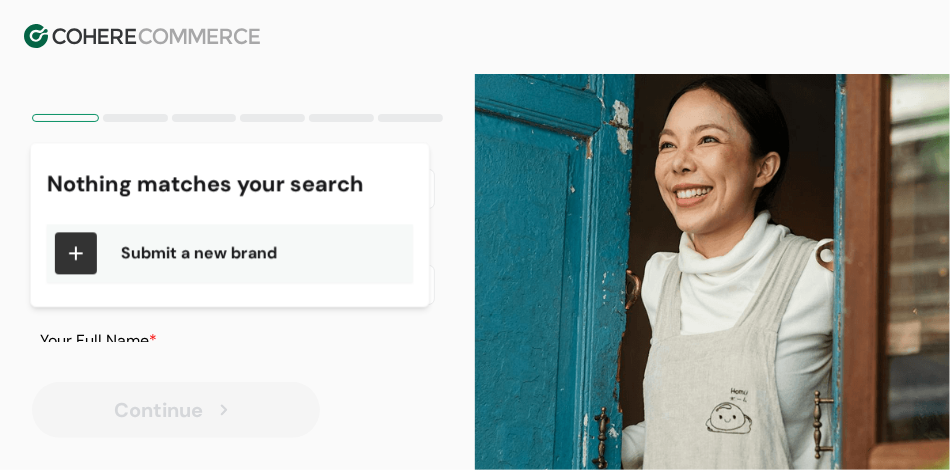 type on "**********" 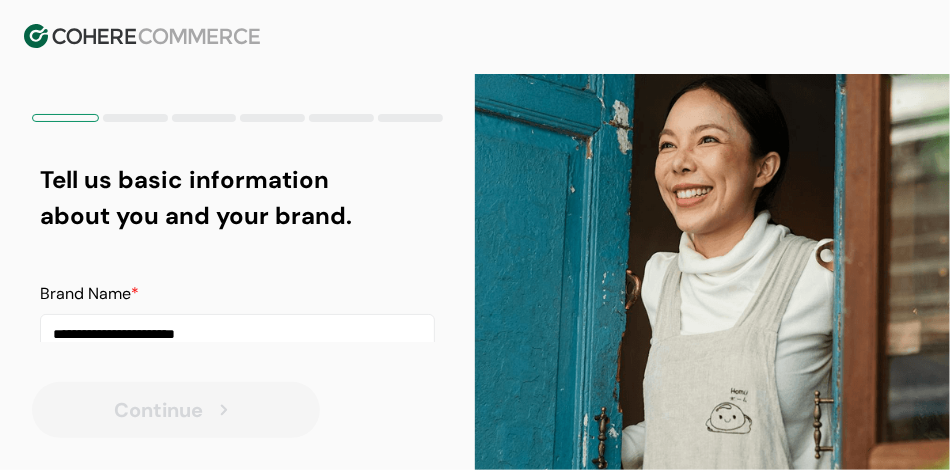 scroll, scrollTop: 145, scrollLeft: 0, axis: vertical 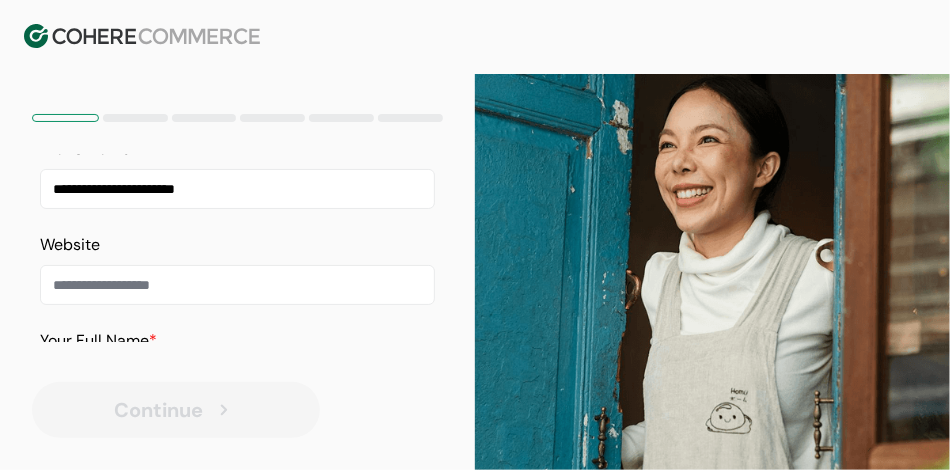 click at bounding box center [237, 285] 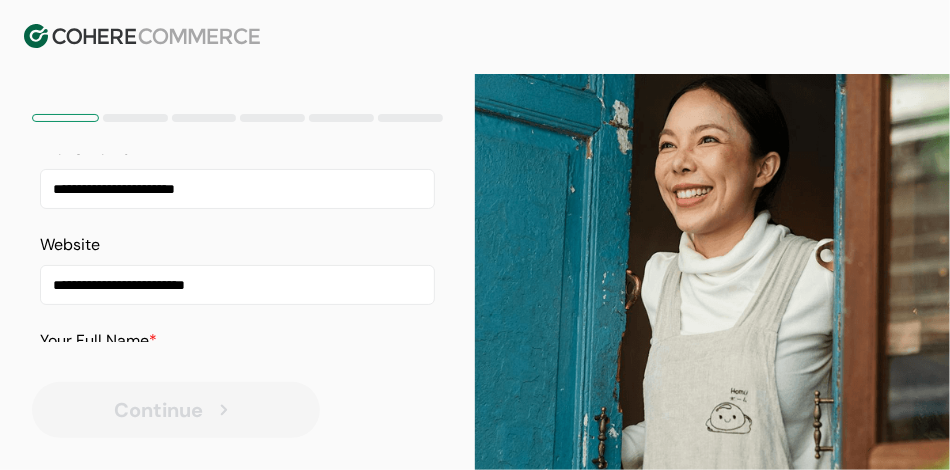 type on "**********" 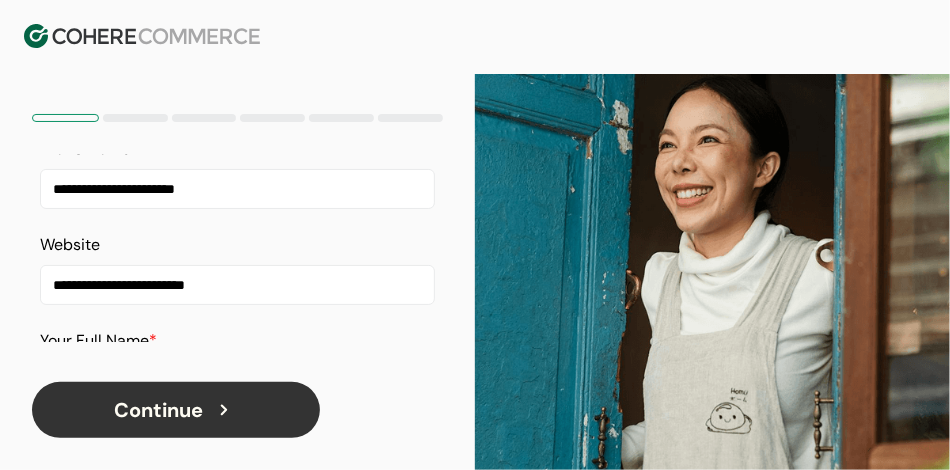 type on "***" 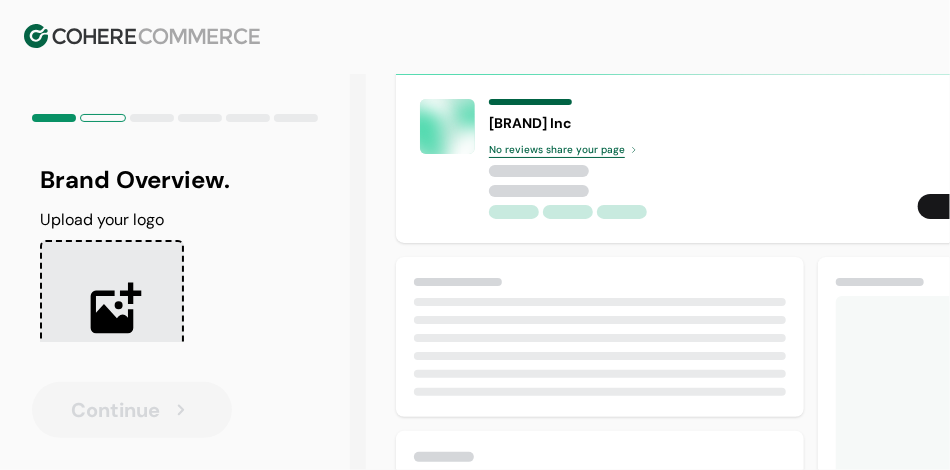 click at bounding box center [112, 312] 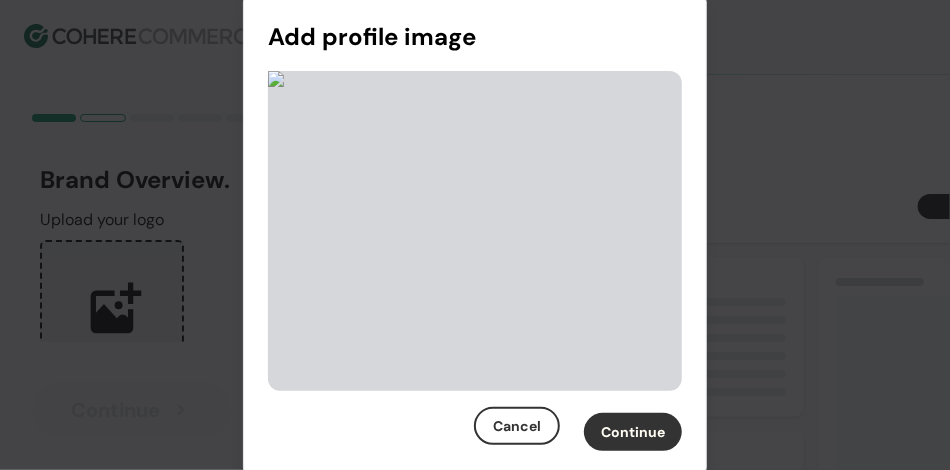 click on "Continue" at bounding box center [633, 432] 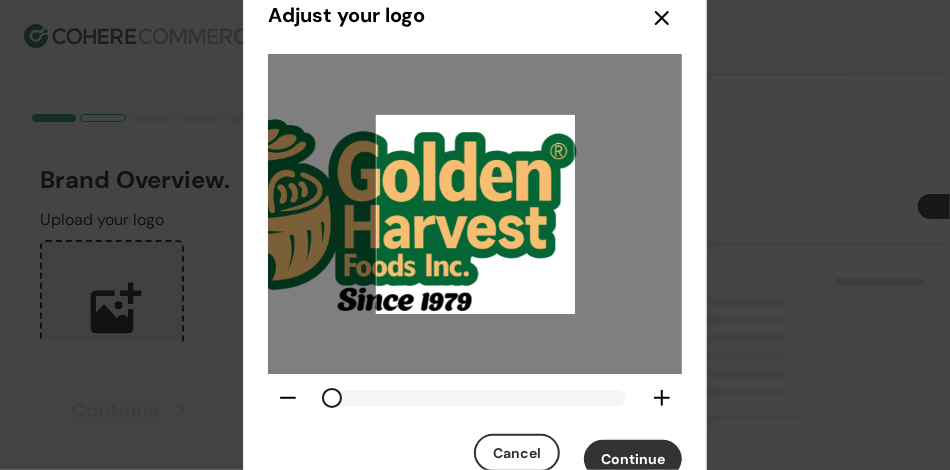 drag, startPoint x: 545, startPoint y: 269, endPoint x: 447, endPoint y: 267, distance: 98.02041 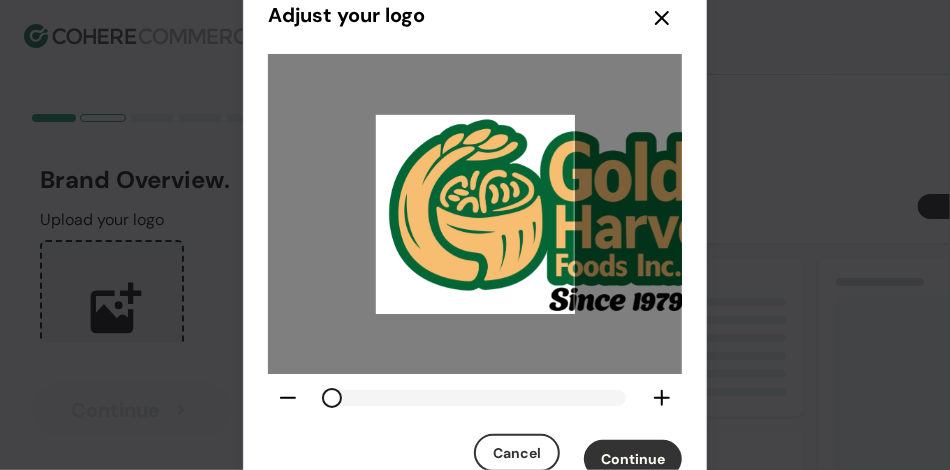 drag, startPoint x: 467, startPoint y: 247, endPoint x: 710, endPoint y: 233, distance: 243.40295 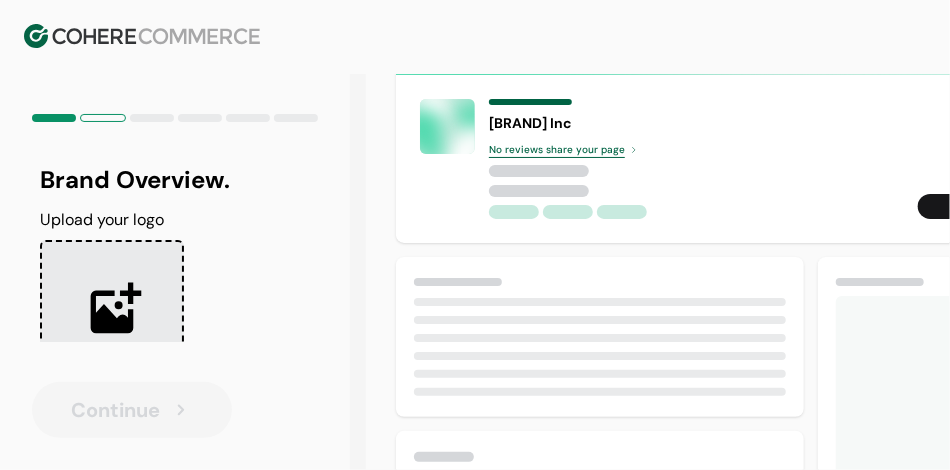 click at bounding box center [112, 312] 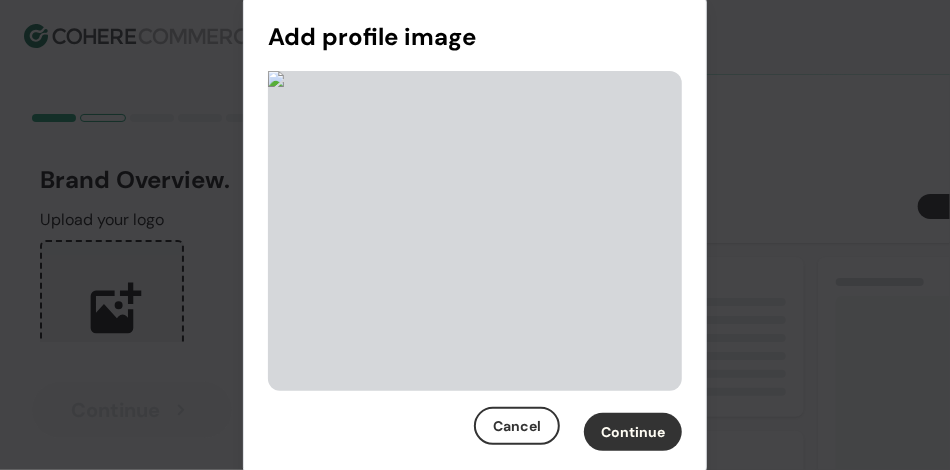 click on "Continue" at bounding box center [633, 432] 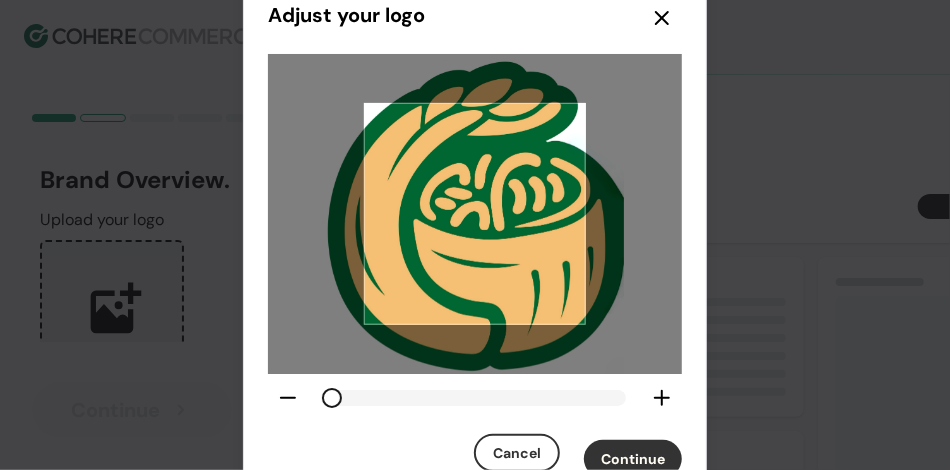 click at bounding box center (475, 214) 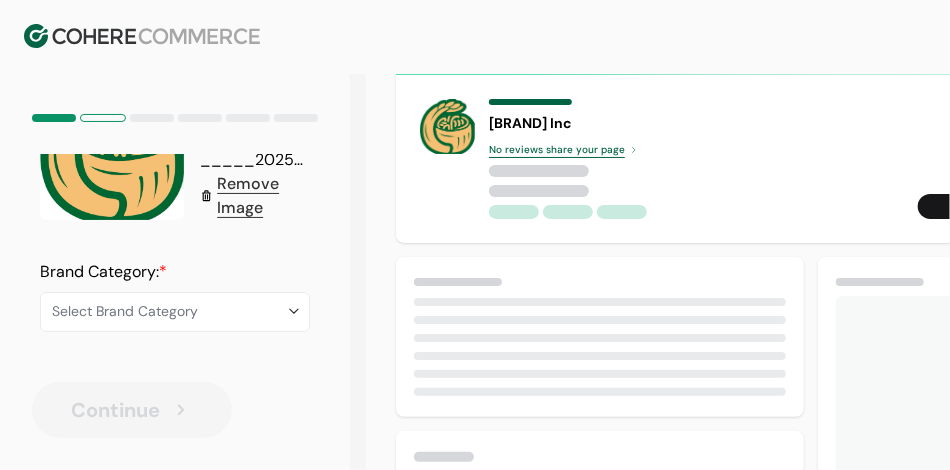scroll, scrollTop: 166, scrollLeft: 0, axis: vertical 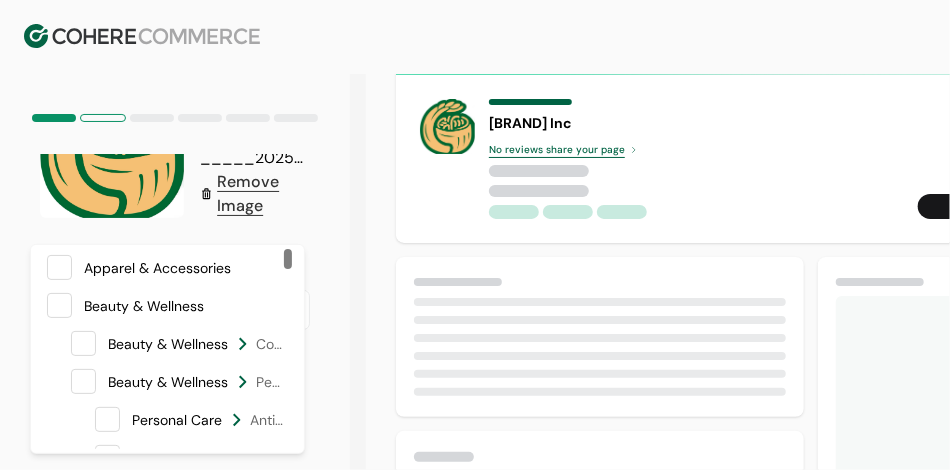 click at bounding box center (149, 310) 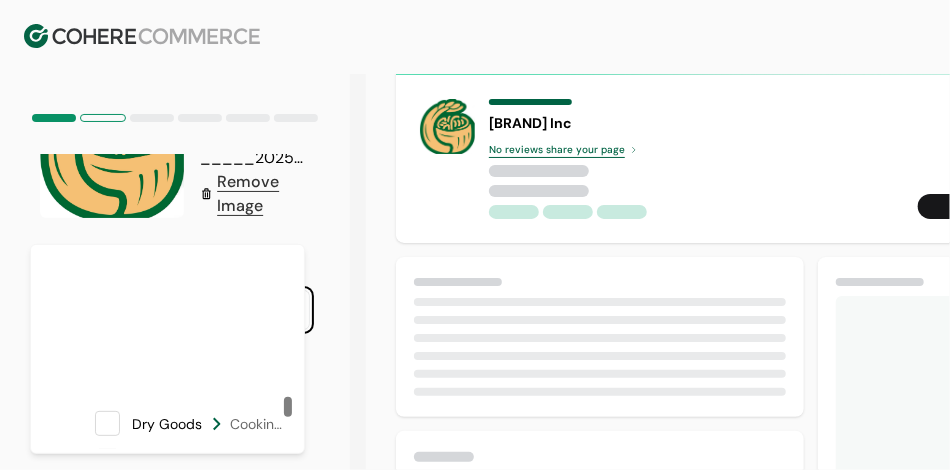 scroll, scrollTop: 3165, scrollLeft: 0, axis: vertical 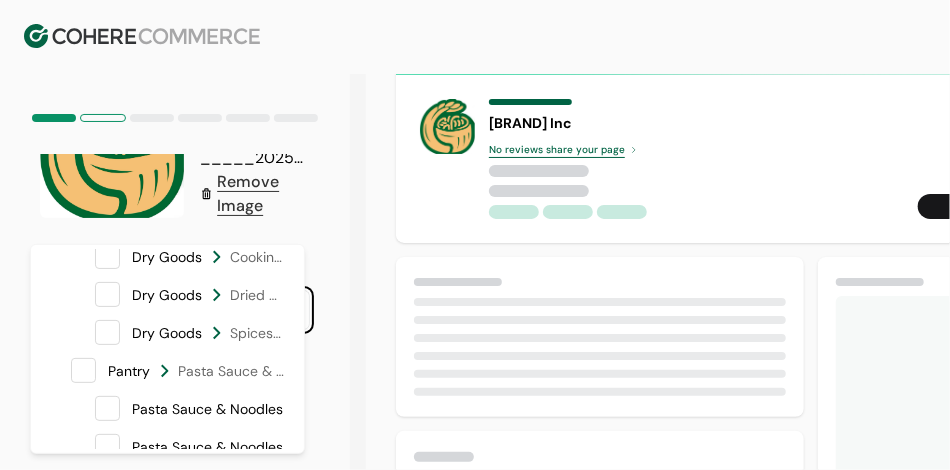 click on "Dry Goods" at bounding box center (181, 295) 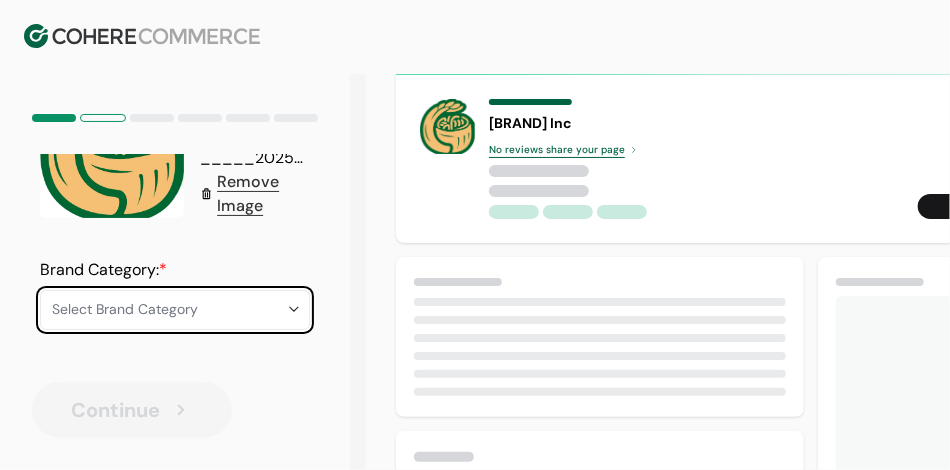 click on "Brand Description:  *" at bounding box center [175, 452] 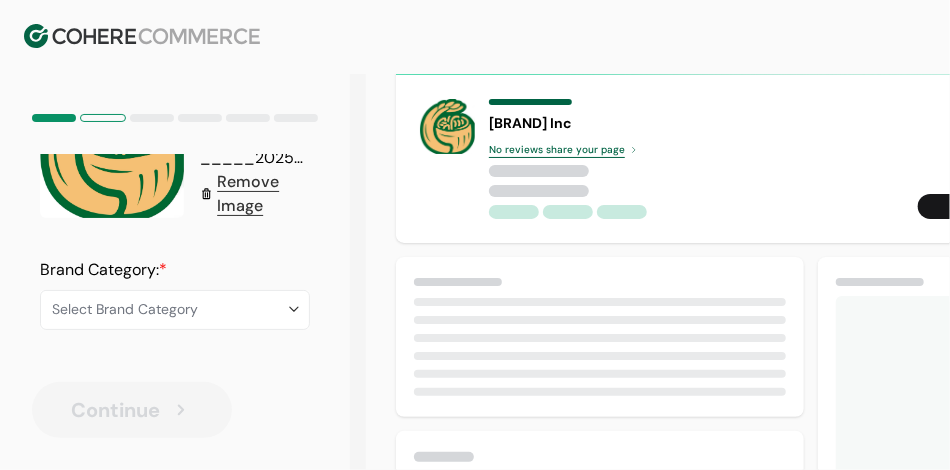 click at bounding box center (149, 310) 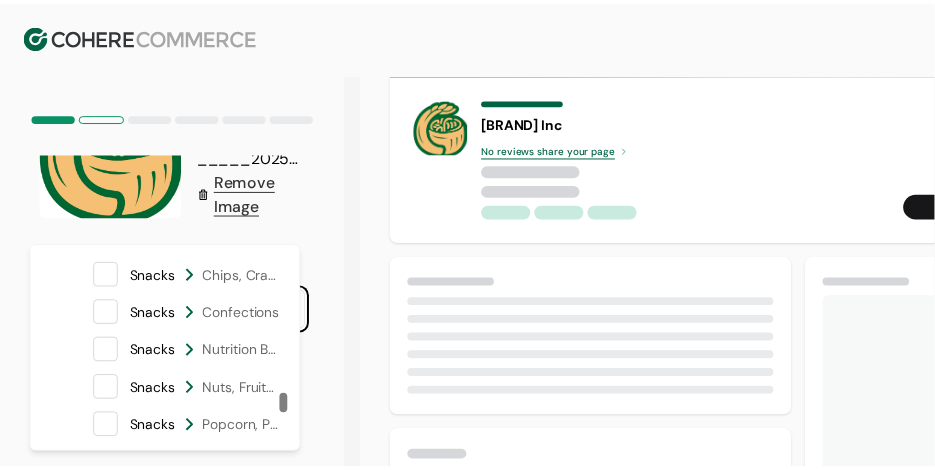 scroll, scrollTop: 3360, scrollLeft: 0, axis: vertical 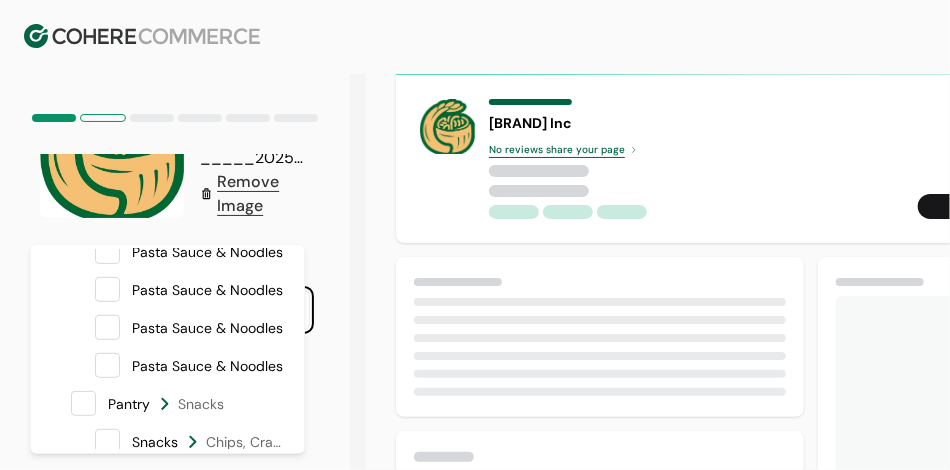 click on "Pasta Sauce & Noodles" at bounding box center (221, 290) 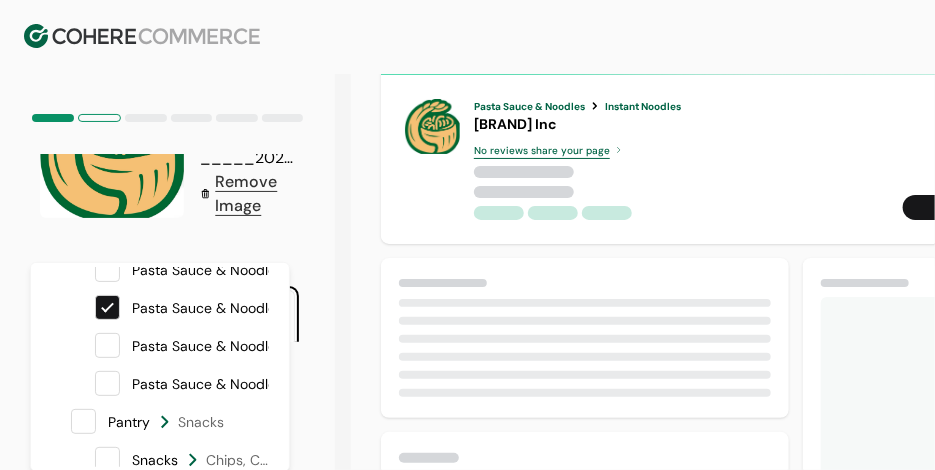 scroll, scrollTop: 1, scrollLeft: 0, axis: vertical 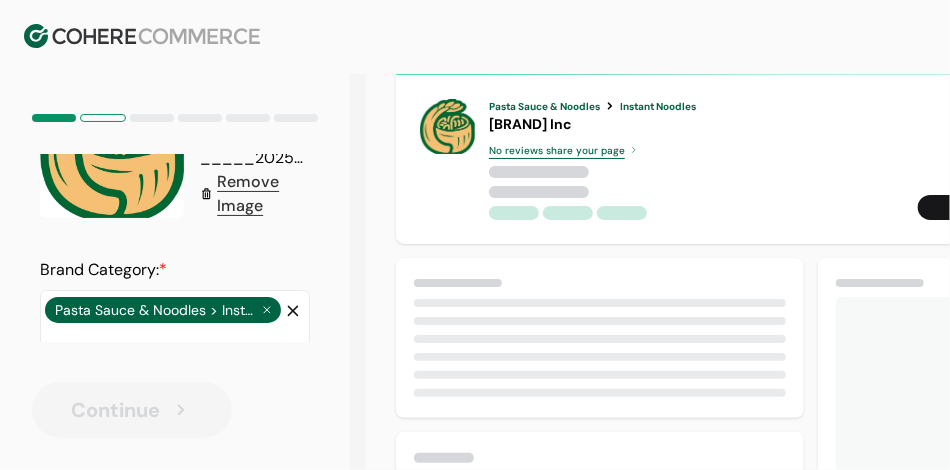 click on "Brand Description:  *" at bounding box center [175, 450] 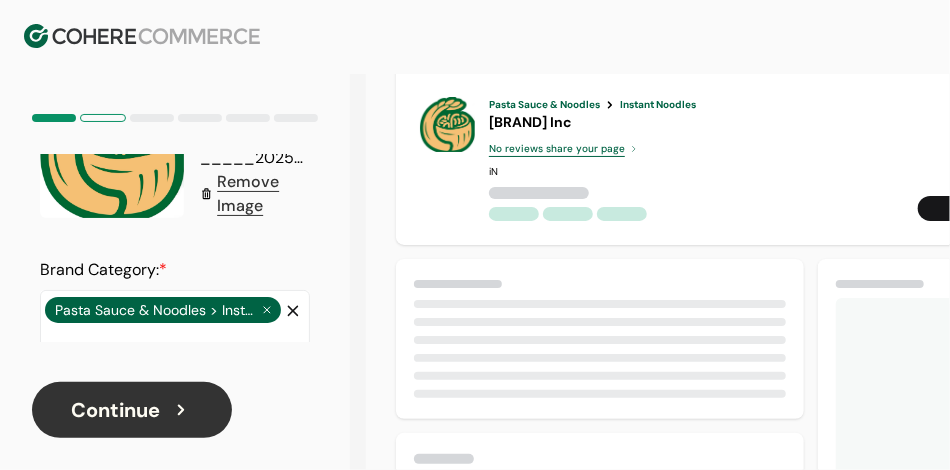 type on "*" 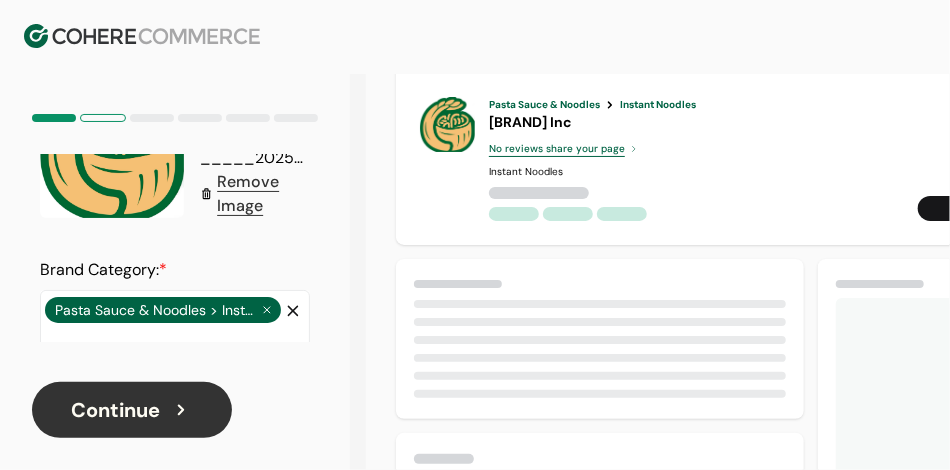 type on "**********" 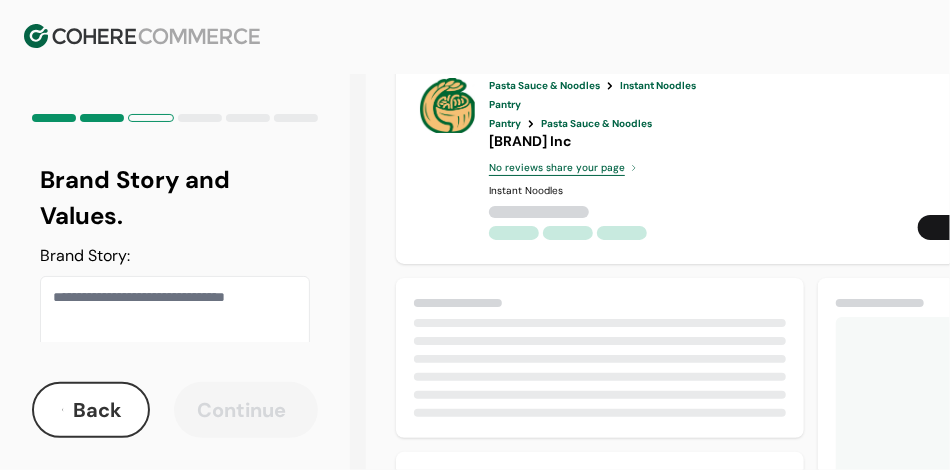 click on "Brand Story:" at bounding box center (175, 316) 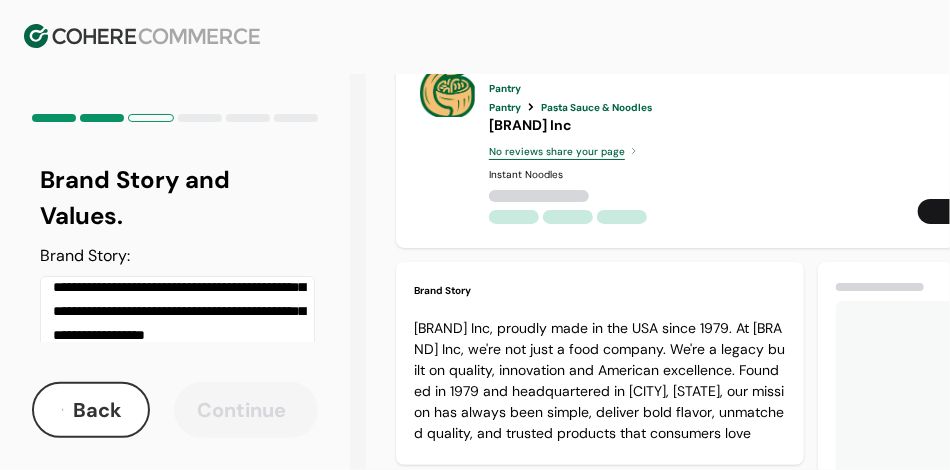 scroll, scrollTop: 0, scrollLeft: 0, axis: both 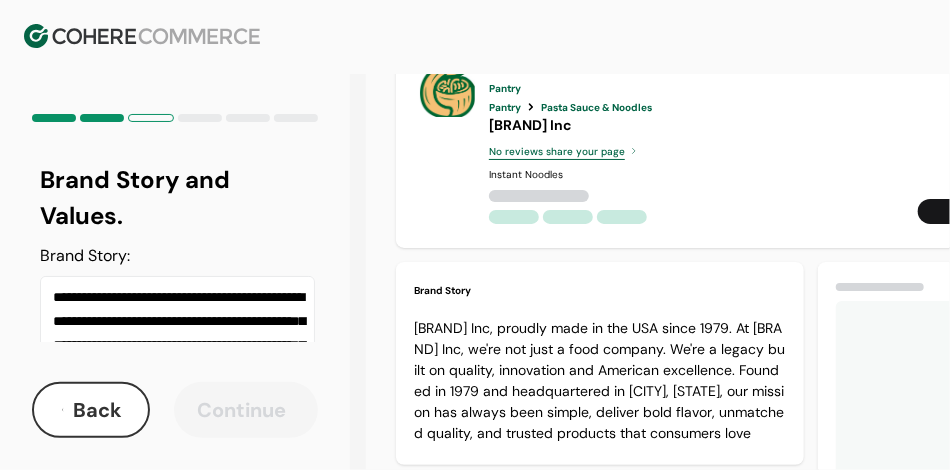 type on "**********" 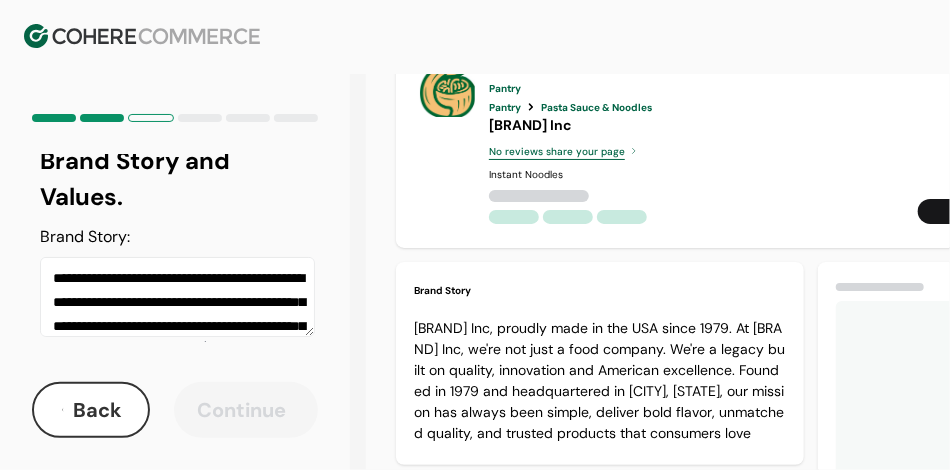 scroll, scrollTop: 29, scrollLeft: 0, axis: vertical 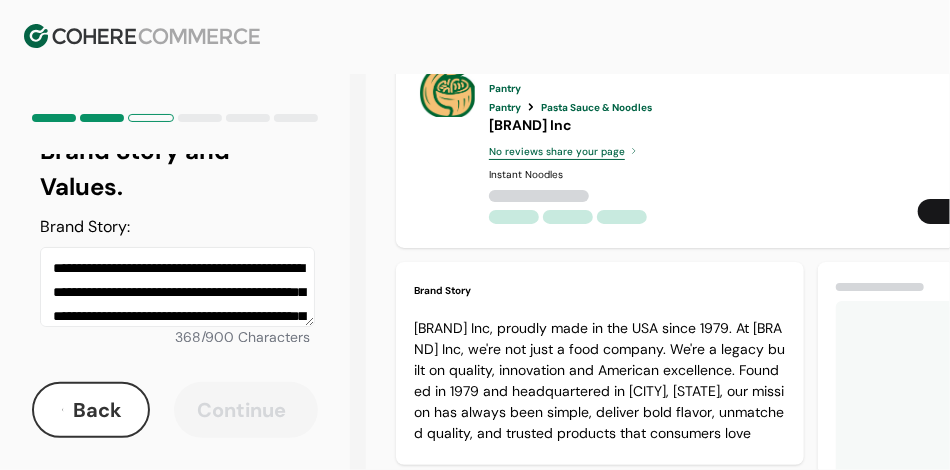 click on "Start typing or select from list" at bounding box center [169, 423] 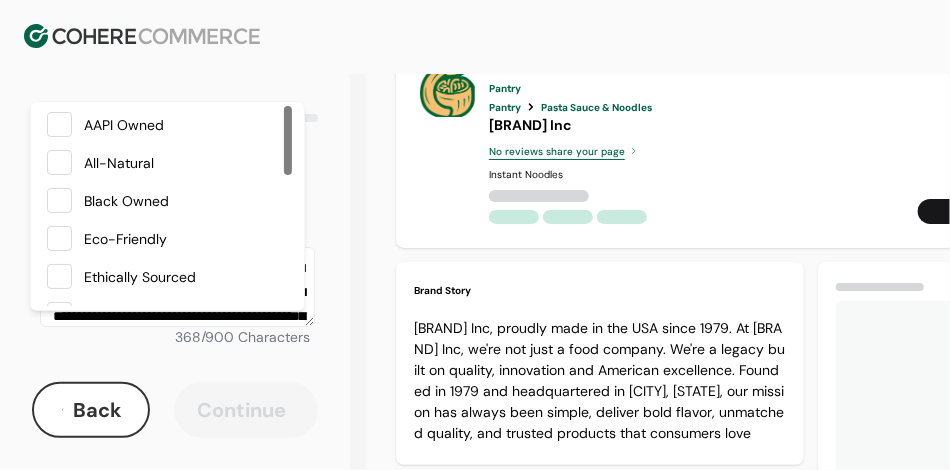 click at bounding box center [59, 162] 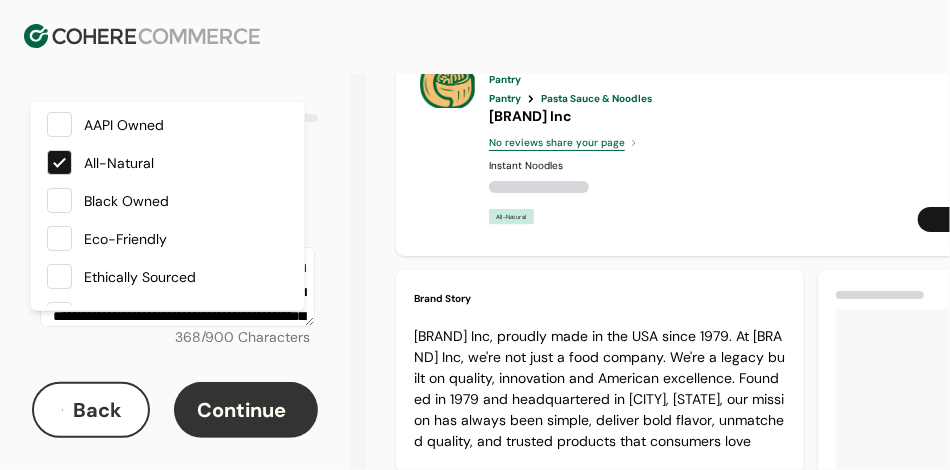 scroll, scrollTop: 166, scrollLeft: 0, axis: vertical 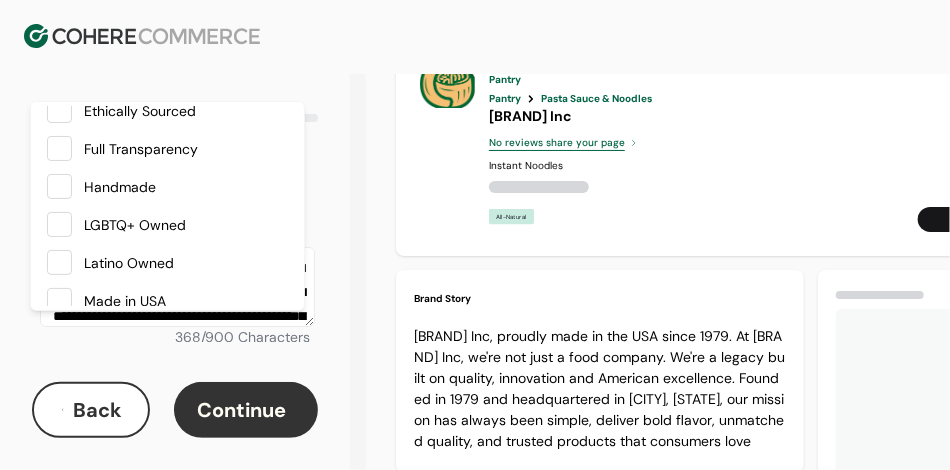 click at bounding box center (59, 300) 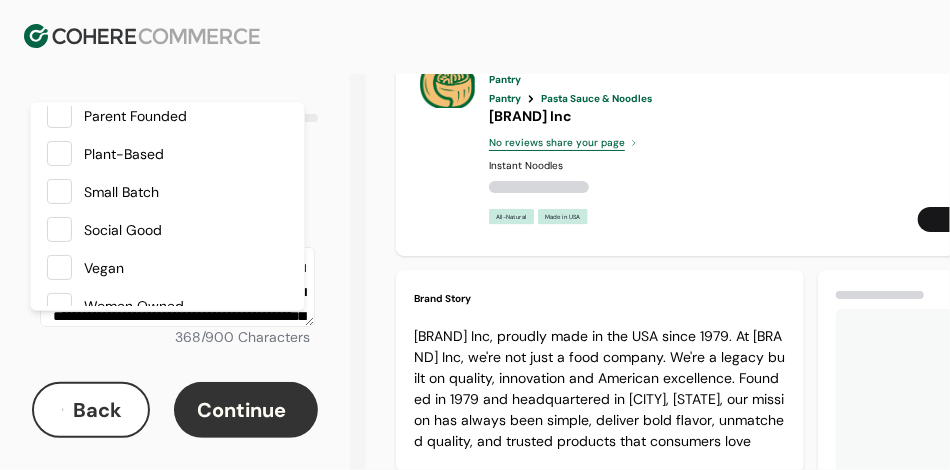 scroll, scrollTop: 483, scrollLeft: 0, axis: vertical 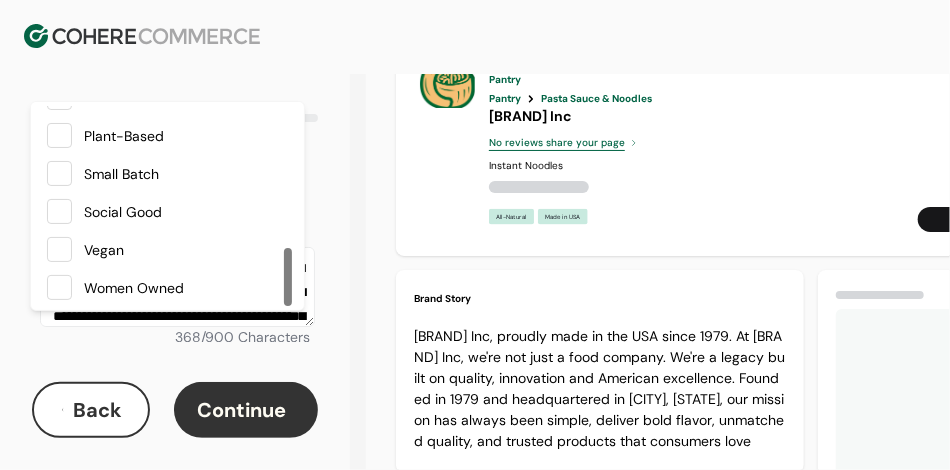 click on "Continue" at bounding box center (246, 410) 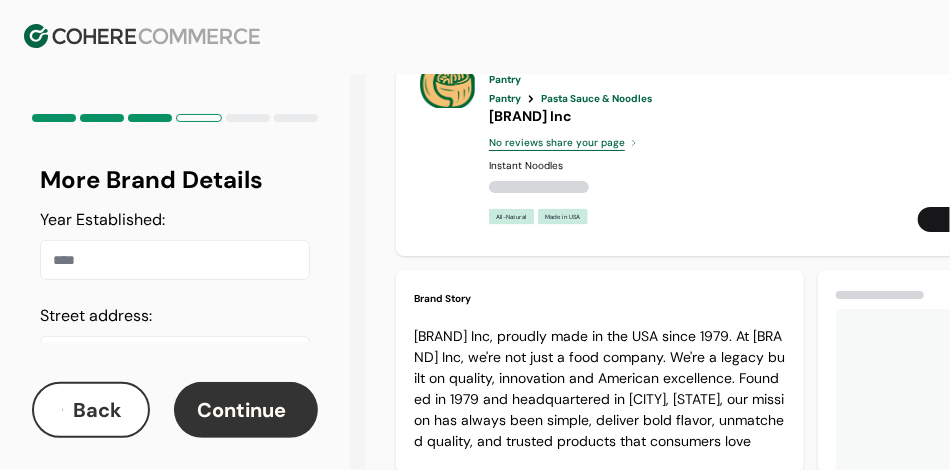 click on "Year Established:" at bounding box center (175, 260) 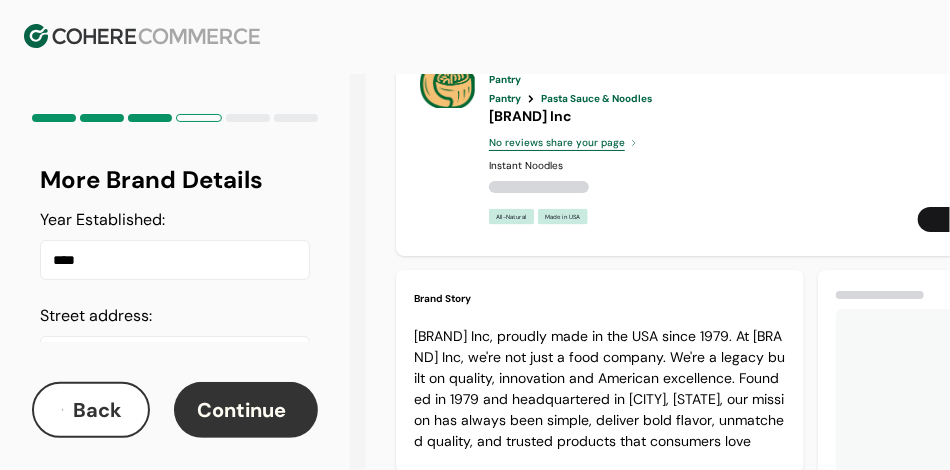 type on "****" 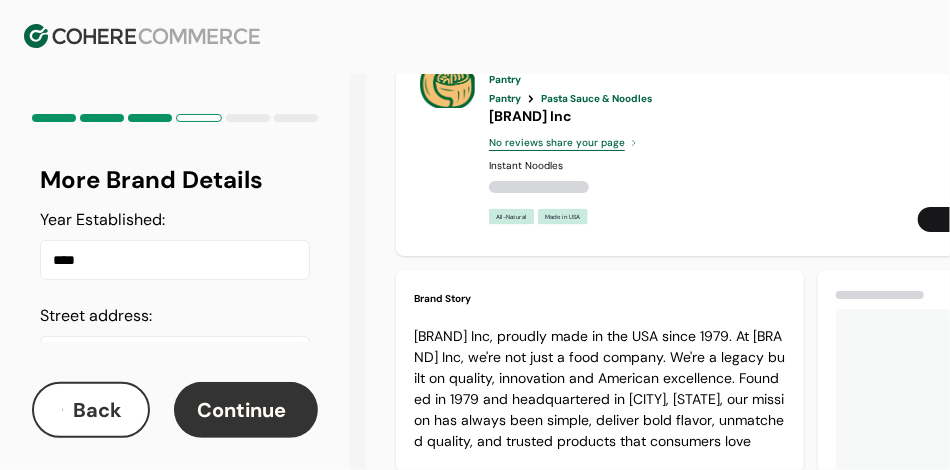 type on "**********" 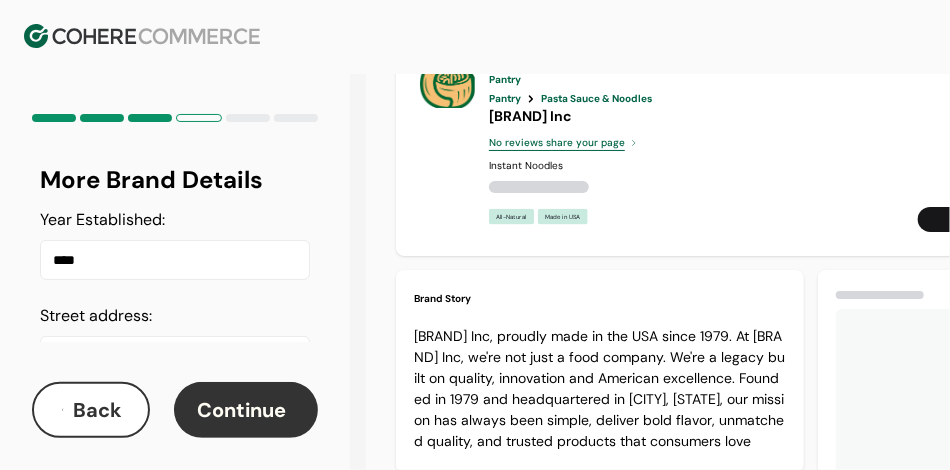 click on "City:" at bounding box center (175, 452) 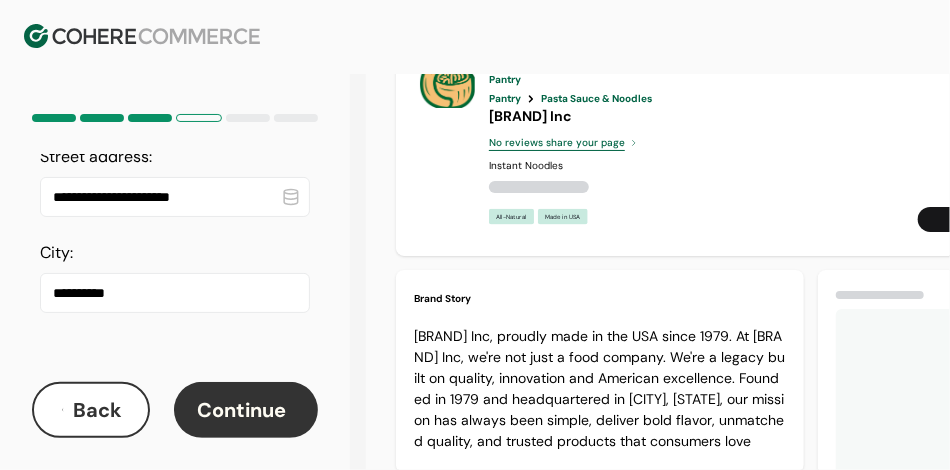 scroll, scrollTop: 164, scrollLeft: 0, axis: vertical 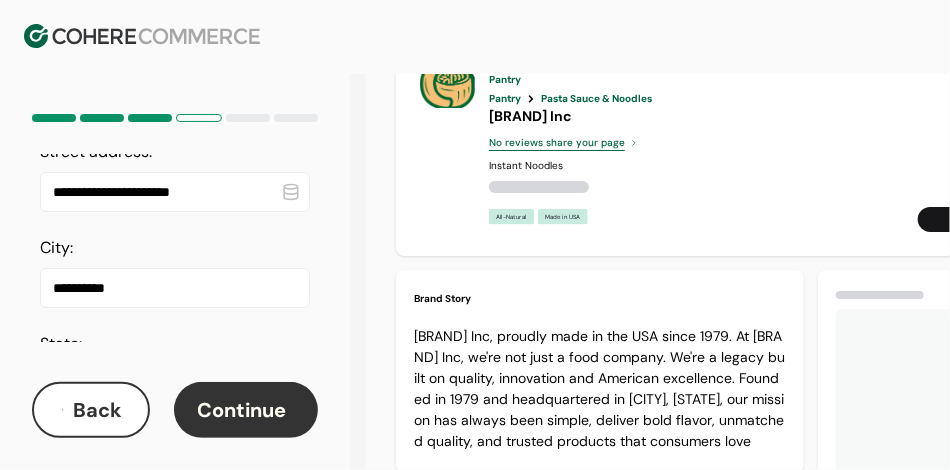 type on "**********" 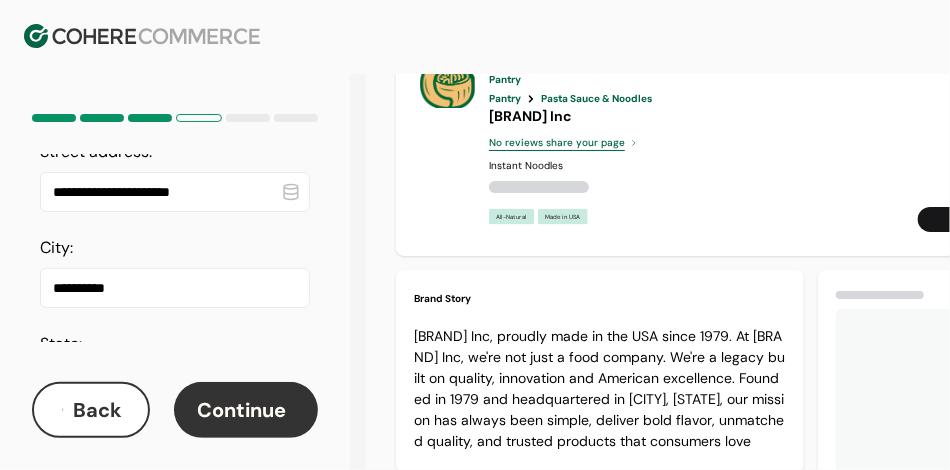 click on "Pasta Sauce & Noodles Instant Noodles Pantry Pantry Pasta Sauce & Noodles [BRAND] Inc No reviews share your page Instant Noodles All-Natural Made in USA Sign In to save Share Page Brand Story [BRAND] Inc, proudly made in the USA since 1979. At [BRAND] Inc, we're not just a food company. We're a legacy built on quality, innovation and American excellence. Founded in 1979 and headquartered in [CITY], [STATE], our mission has always been simple, deliver bold flavor, unmatched quality, and trusted products that consumers love" at bounding box center [729, 287] 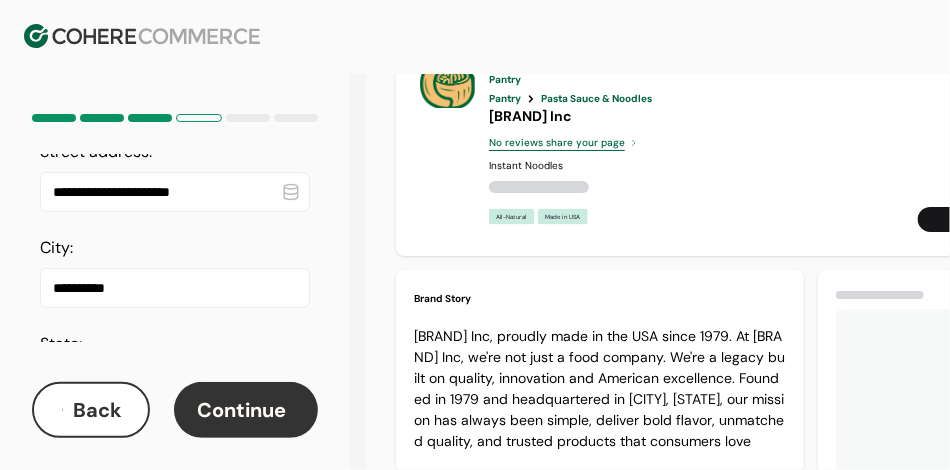 click on "Continue" at bounding box center [246, 410] 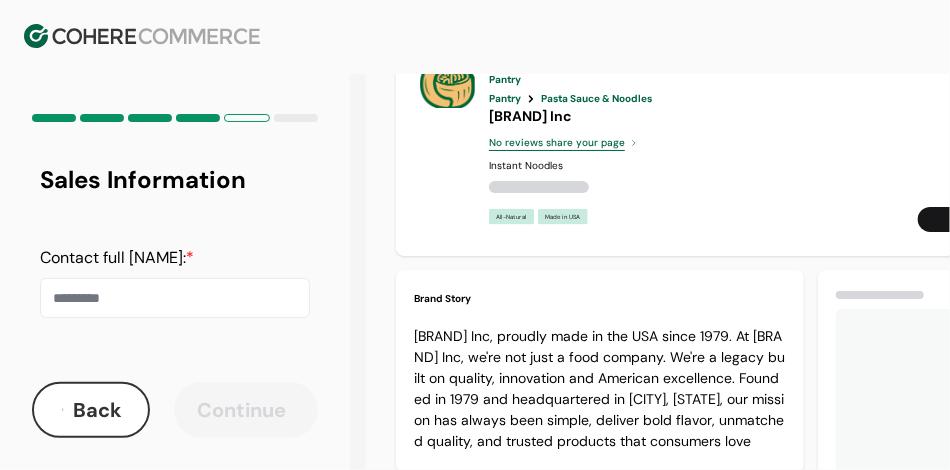 scroll, scrollTop: 166, scrollLeft: 0, axis: vertical 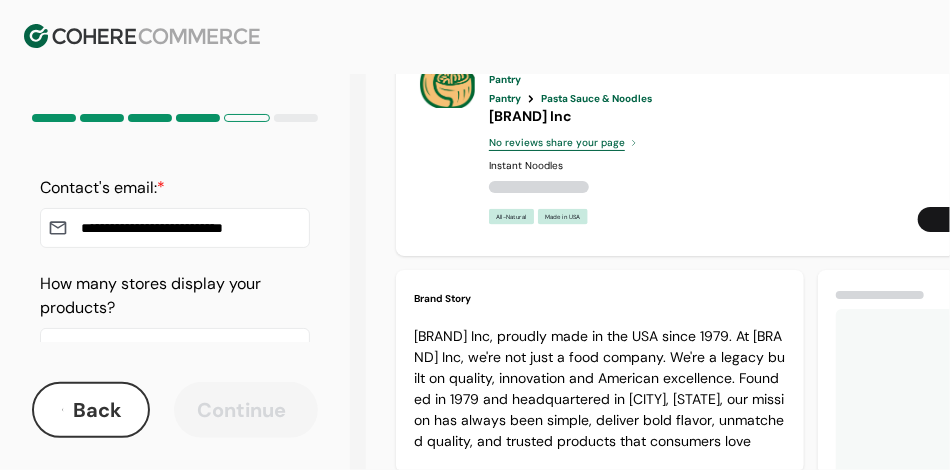 click on "Wholesale website:" at bounding box center (175, 444) 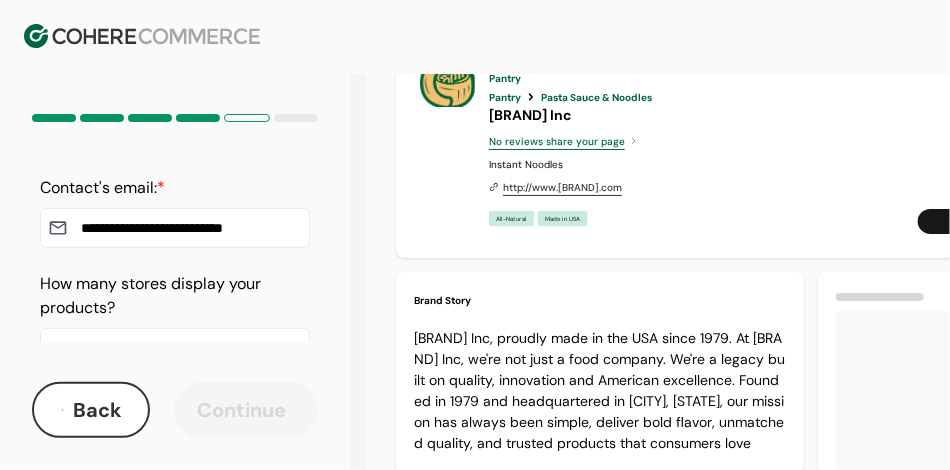 scroll, scrollTop: 0, scrollLeft: 10, axis: horizontal 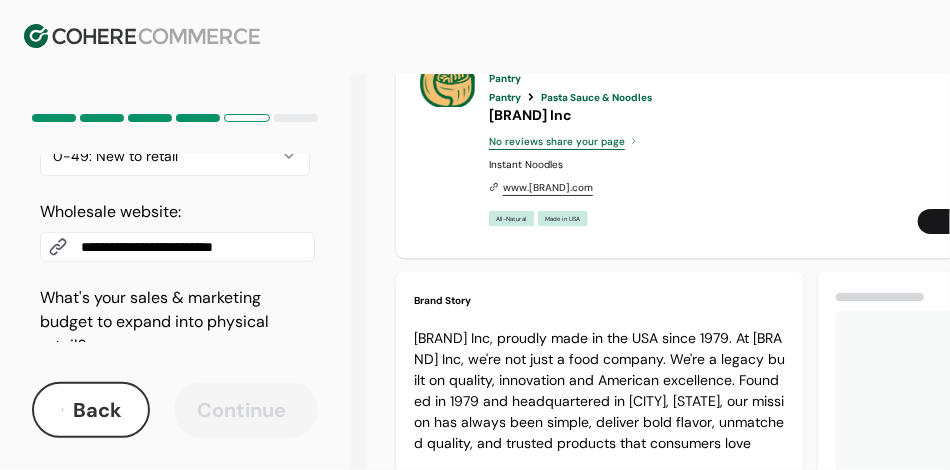 type on "**********" 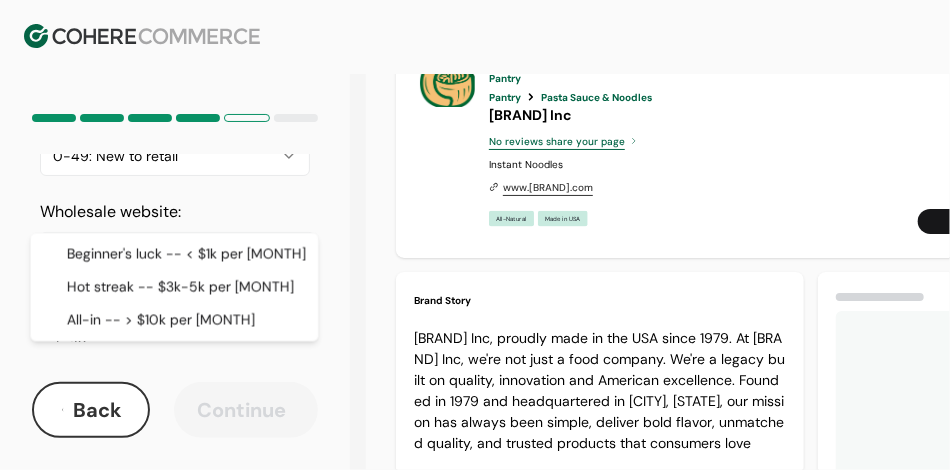 click on "**********" at bounding box center (475, 235) 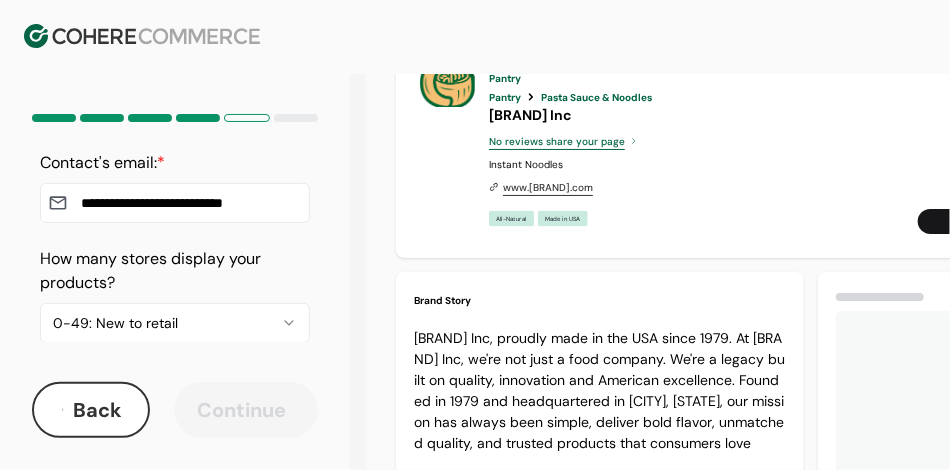 scroll, scrollTop: 25, scrollLeft: 0, axis: vertical 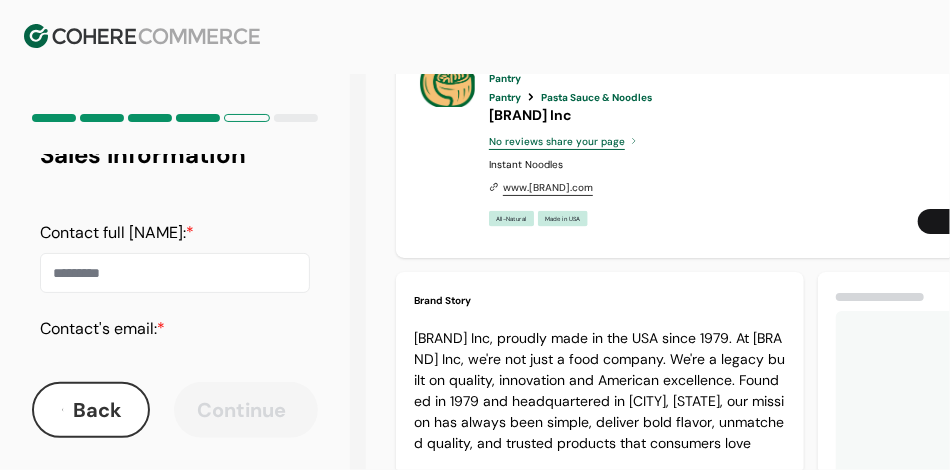 click on "Contact full [NAME]: *" at bounding box center [175, 273] 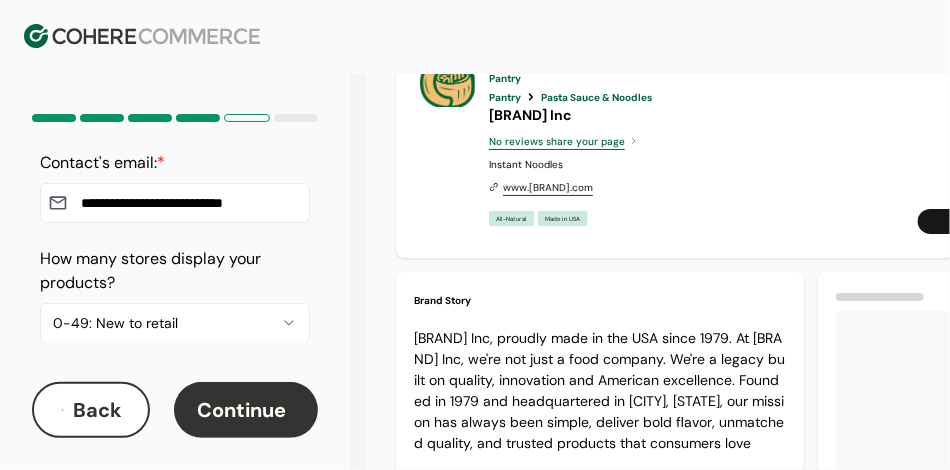 scroll, scrollTop: 358, scrollLeft: 0, axis: vertical 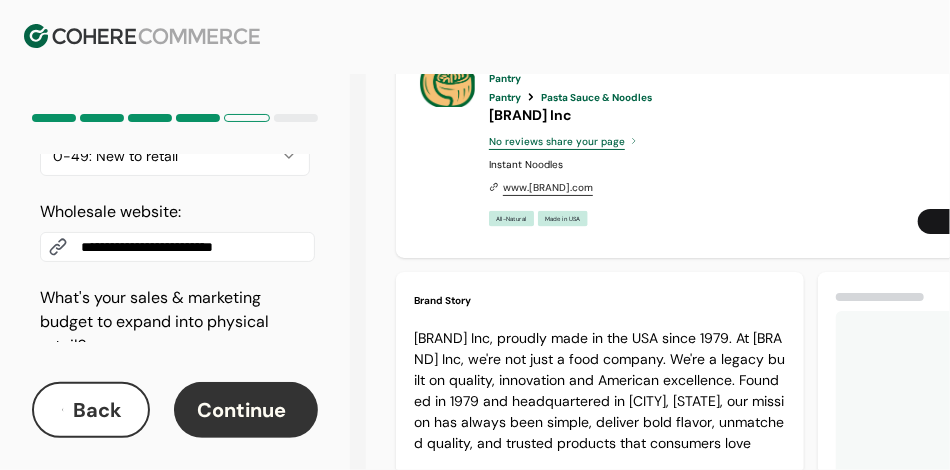 type on "********" 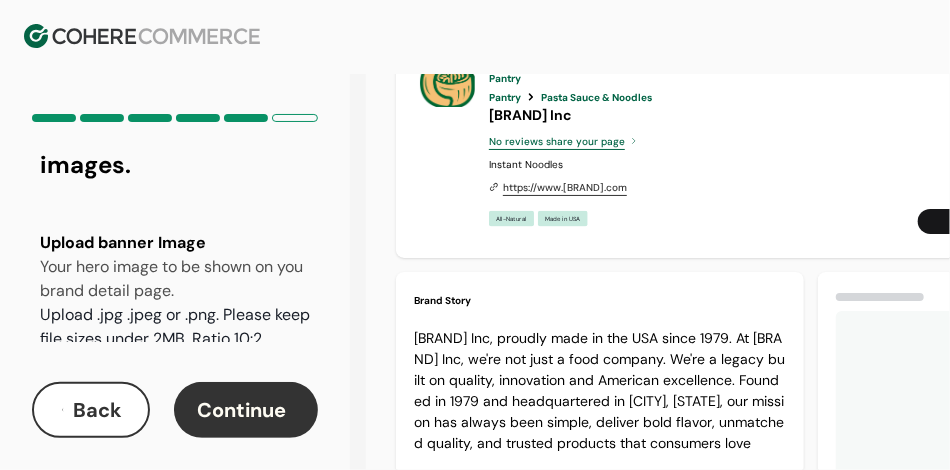 scroll, scrollTop: 45, scrollLeft: 0, axis: vertical 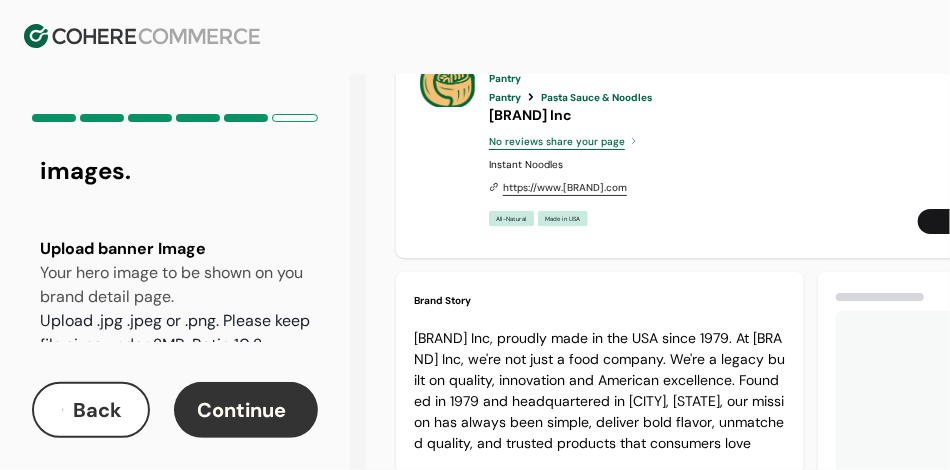 click at bounding box center (175, 385) 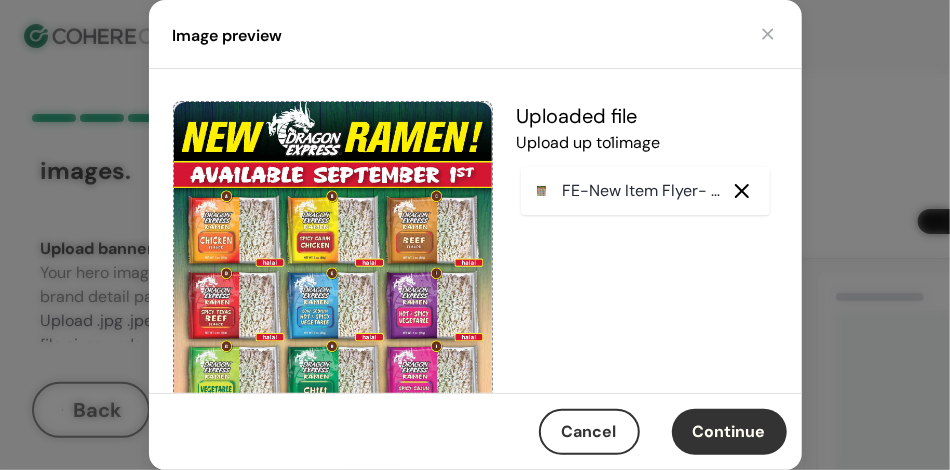 click on "Continue" at bounding box center (729, 432) 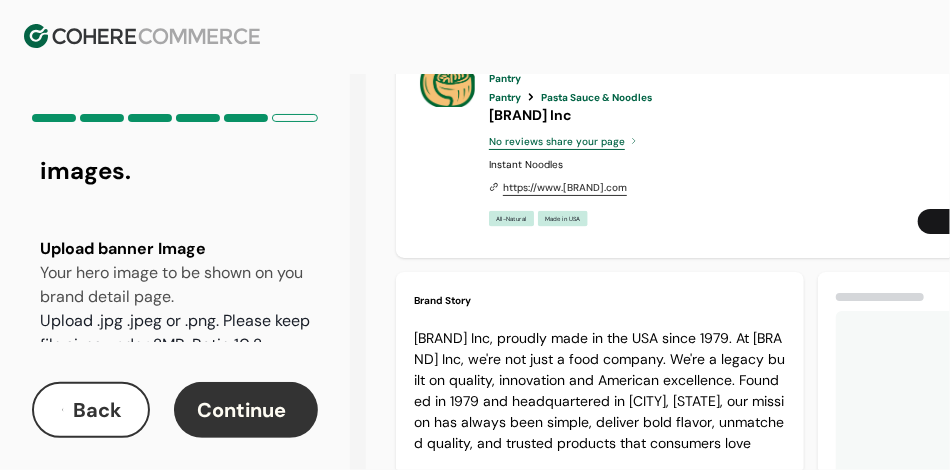 scroll, scrollTop: 206, scrollLeft: 0, axis: vertical 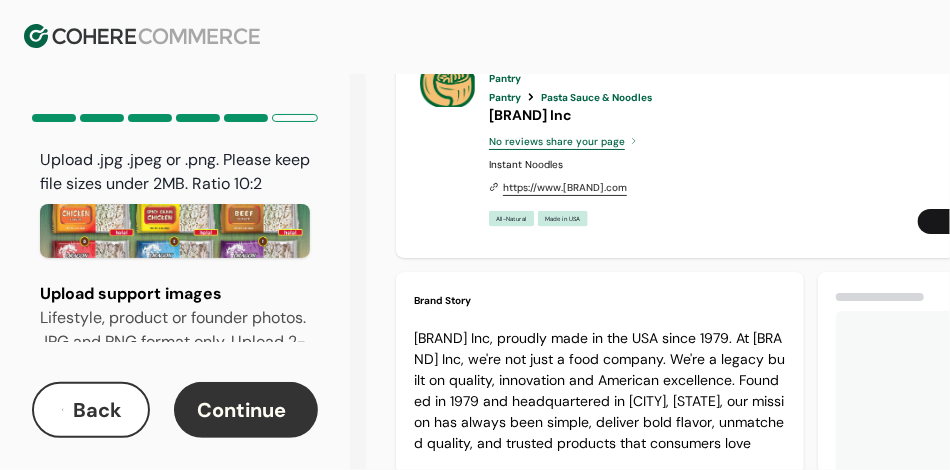click at bounding box center [175, 454] 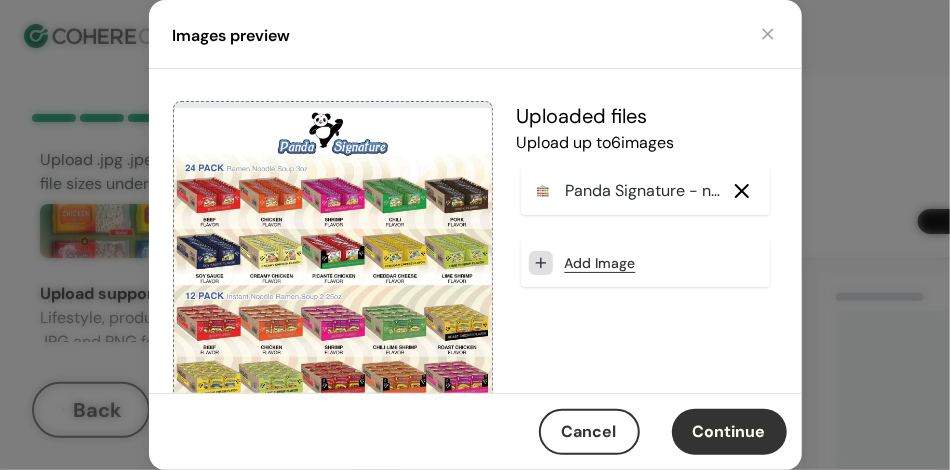 click on "Add Image" at bounding box center (645, 263) 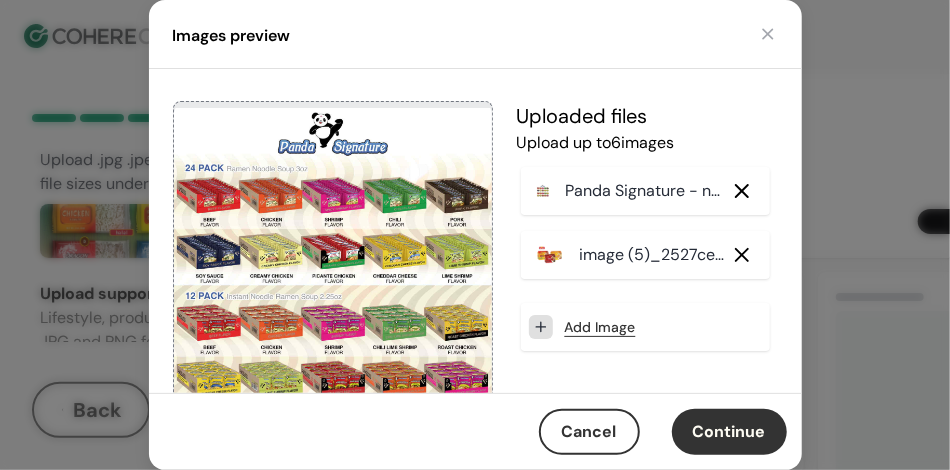 click on "Continue" at bounding box center [729, 432] 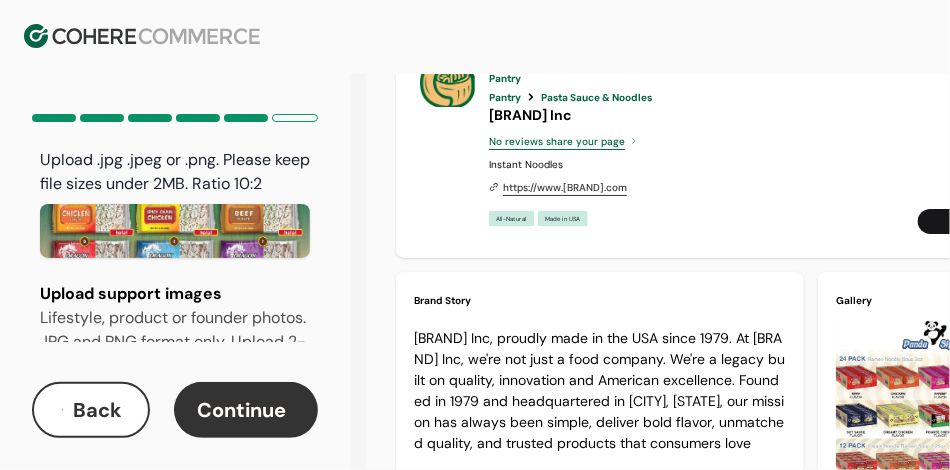 scroll, scrollTop: 212, scrollLeft: 0, axis: vertical 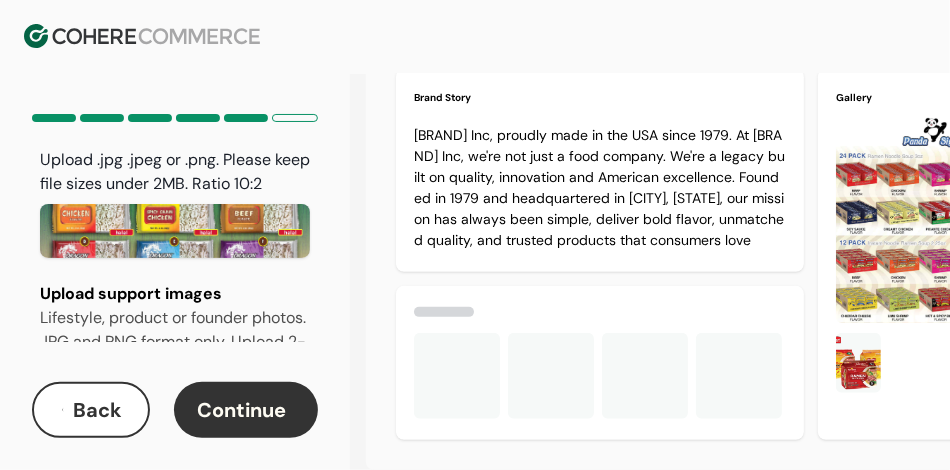 click on "Continue" at bounding box center [246, 410] 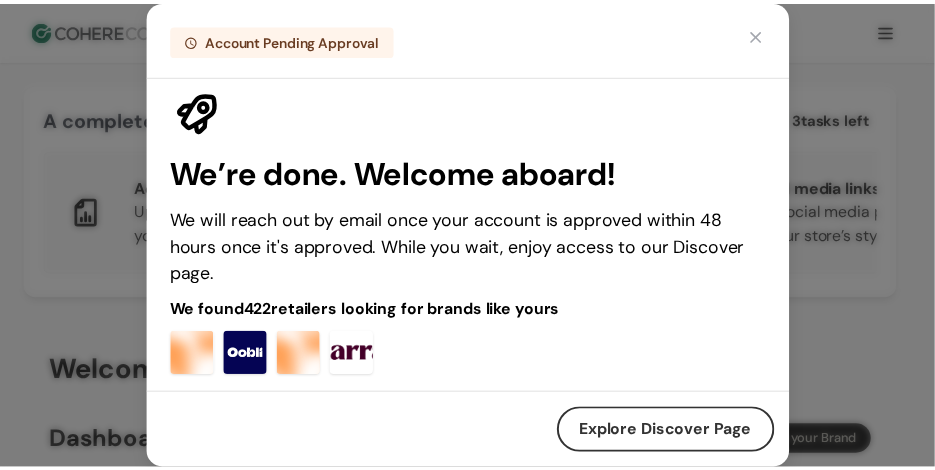 scroll, scrollTop: 36, scrollLeft: 0, axis: vertical 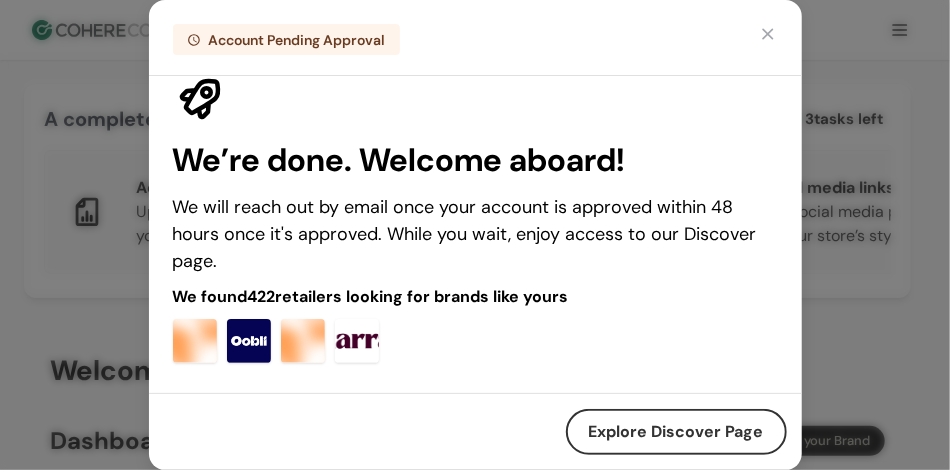 click at bounding box center (768, 34) 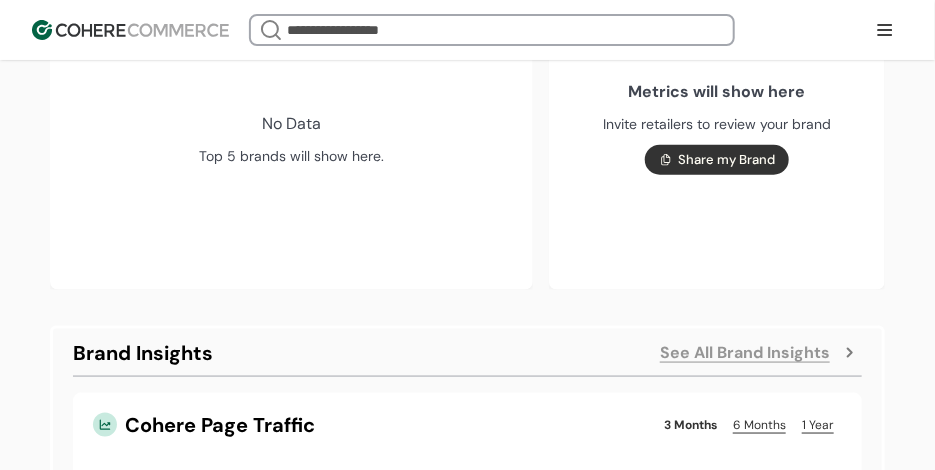 scroll, scrollTop: 0, scrollLeft: 0, axis: both 